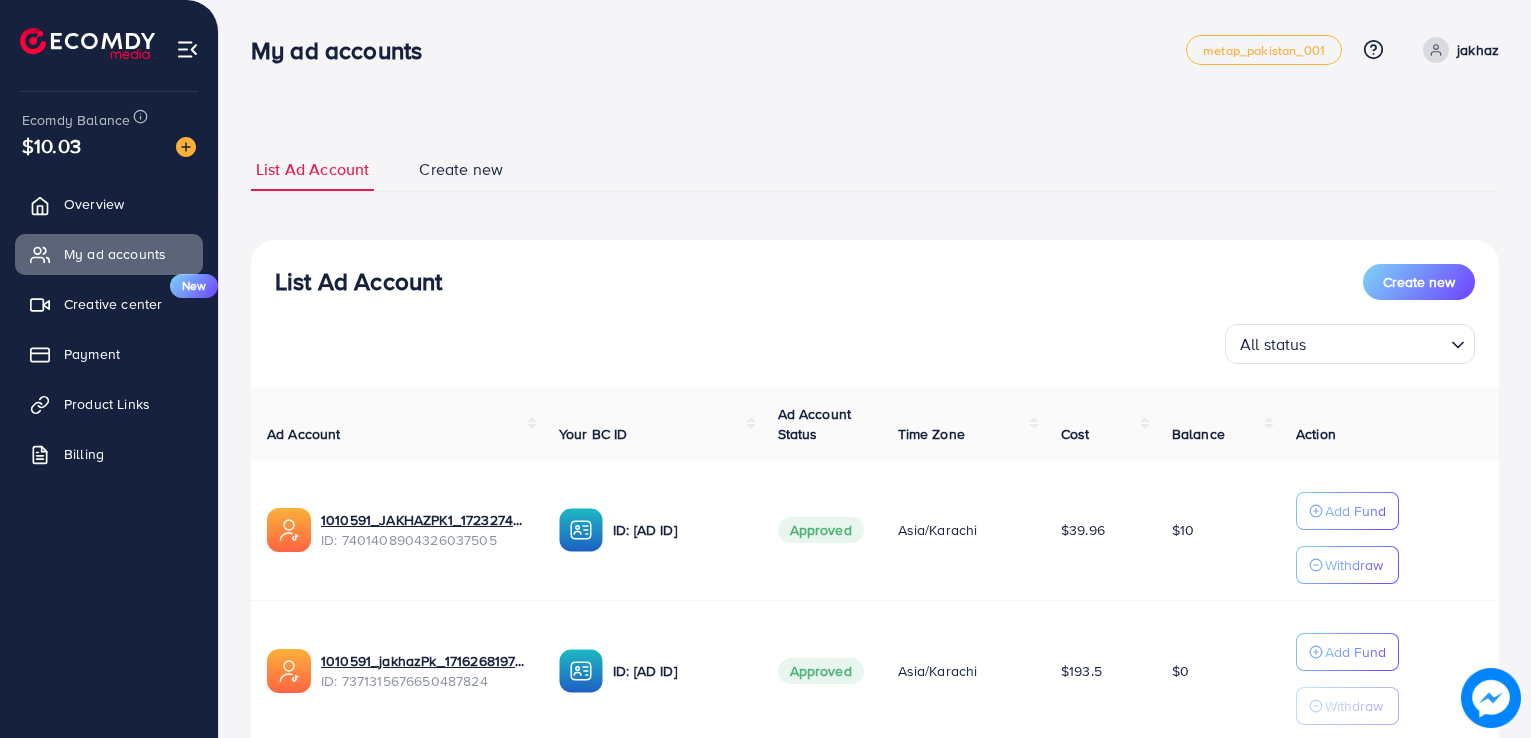 scroll, scrollTop: 0, scrollLeft: 0, axis: both 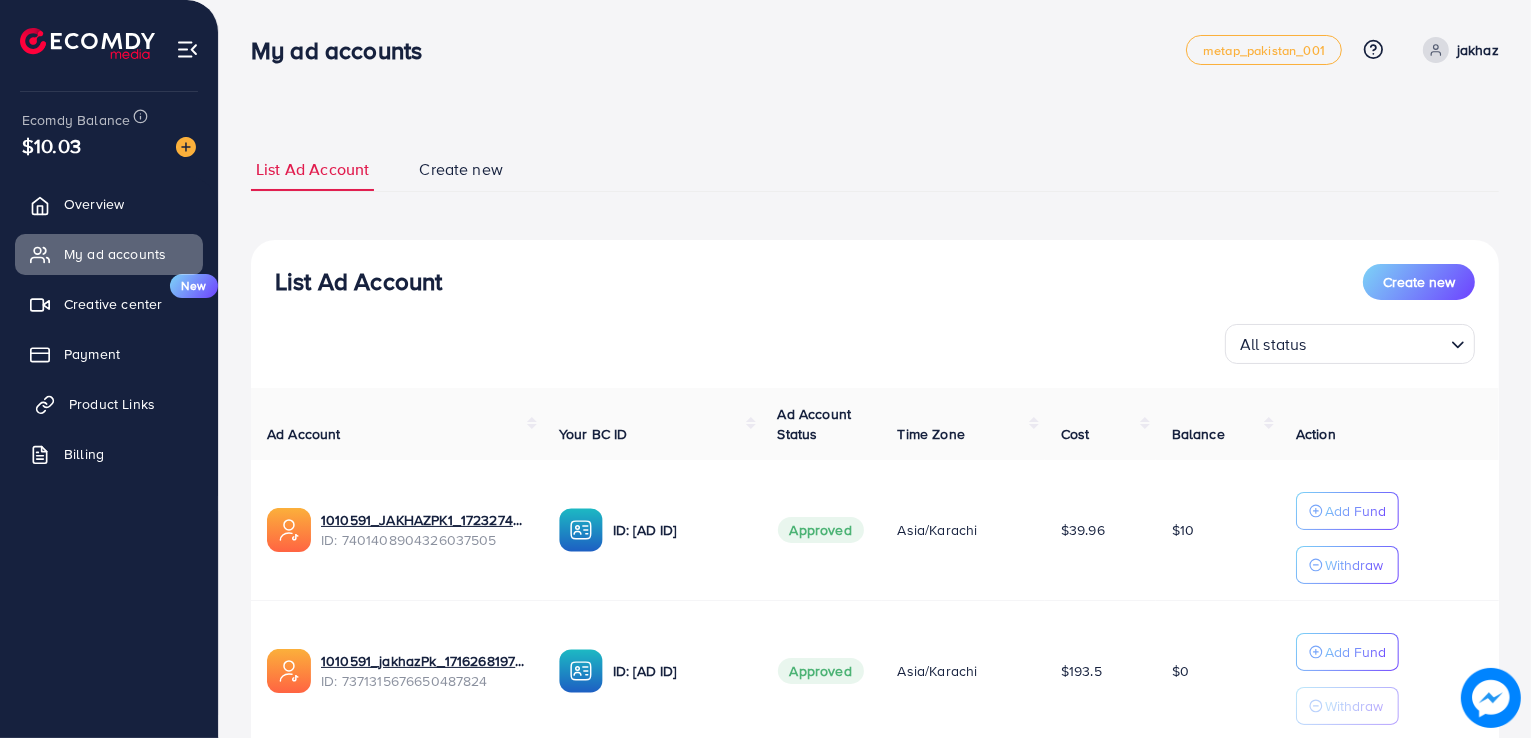 click on "Product Links" at bounding box center [112, 404] 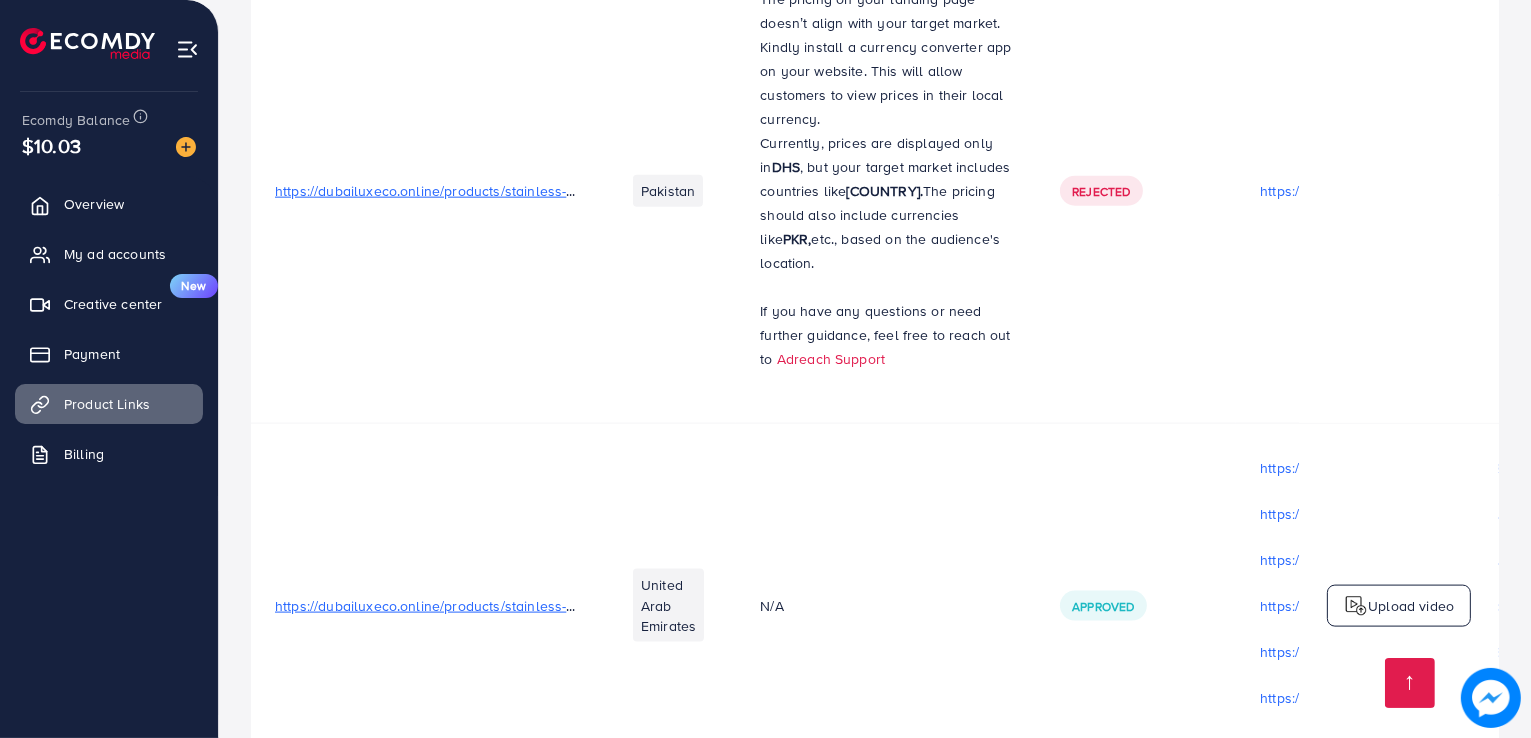 scroll, scrollTop: 2670, scrollLeft: 0, axis: vertical 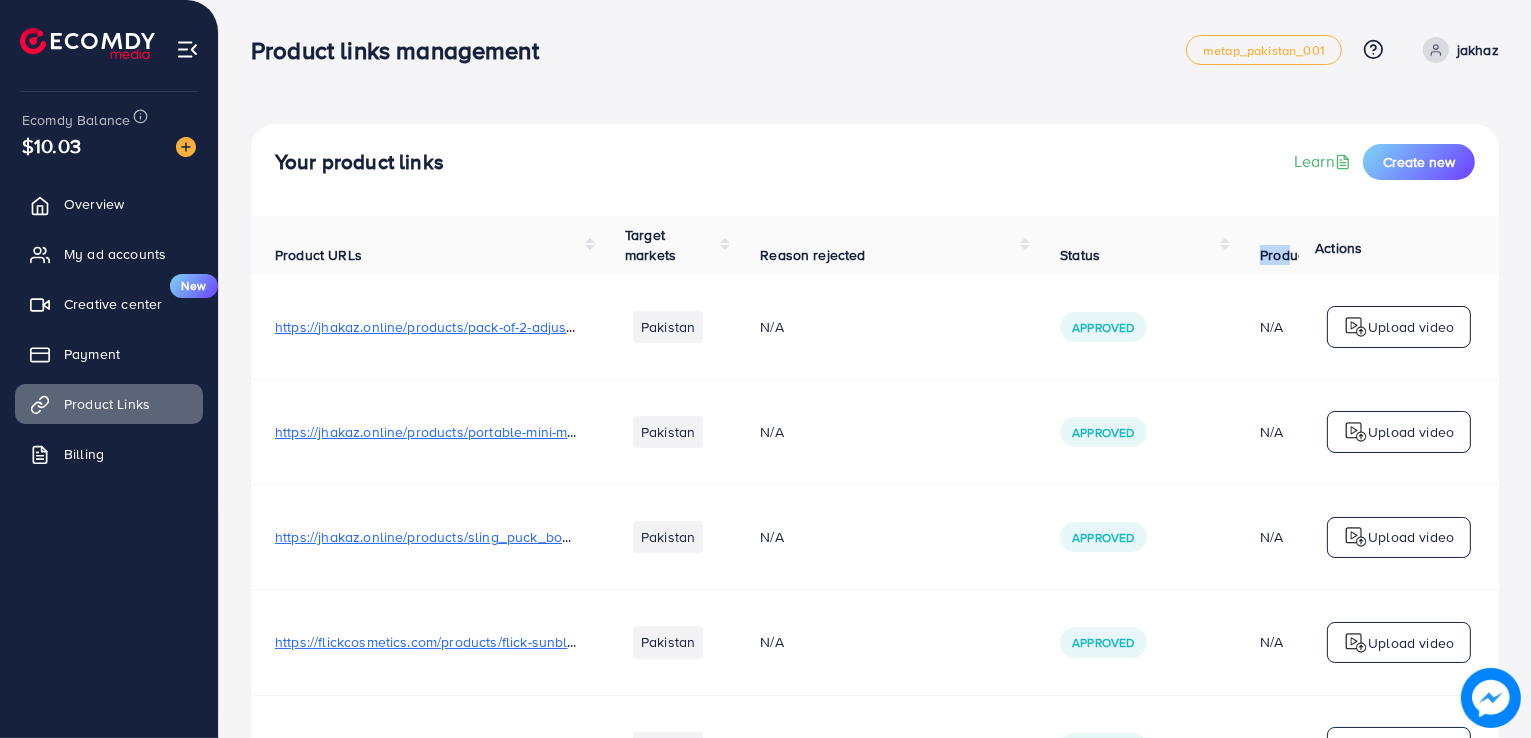 drag, startPoint x: 1291, startPoint y: 253, endPoint x: 1252, endPoint y: 250, distance: 39.115215 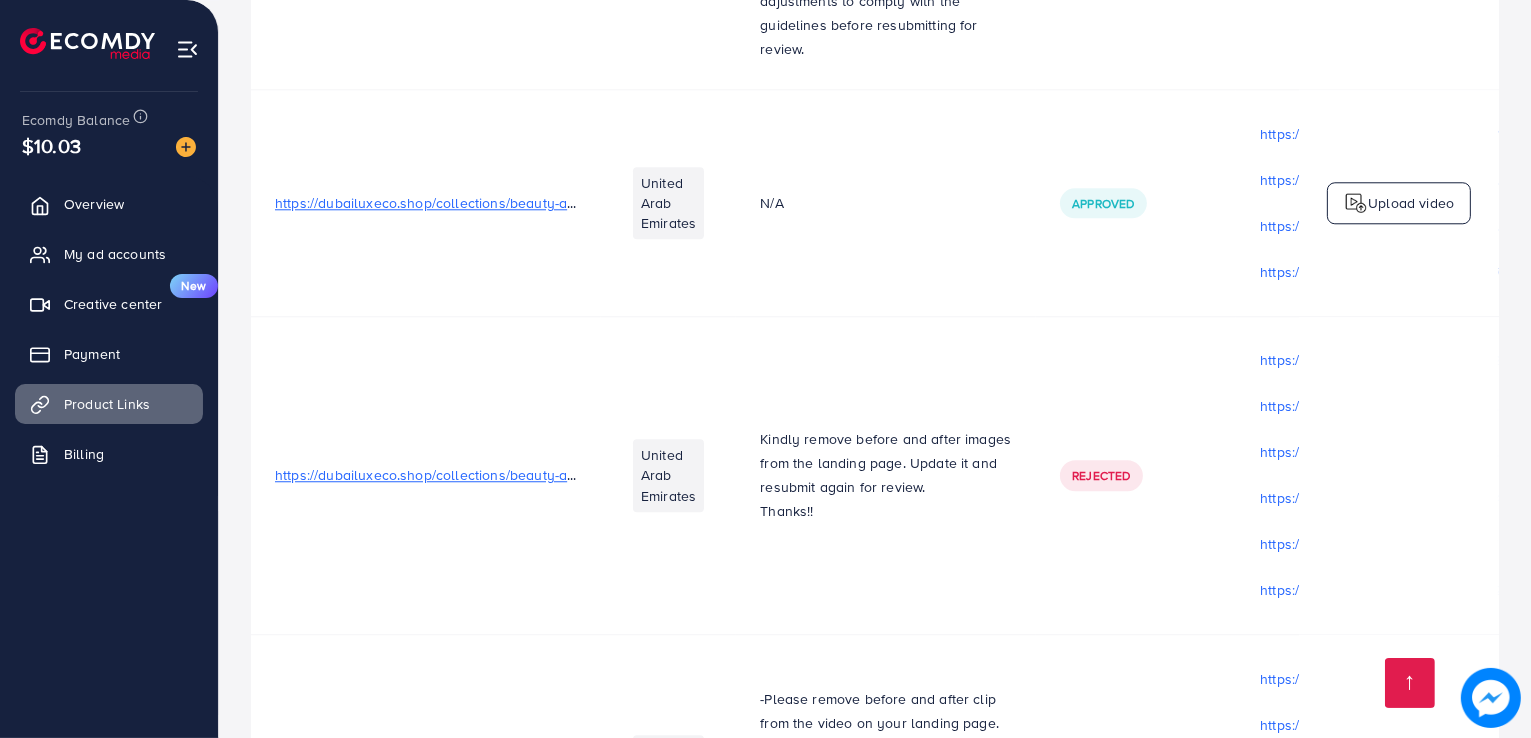 scroll, scrollTop: 5756, scrollLeft: 0, axis: vertical 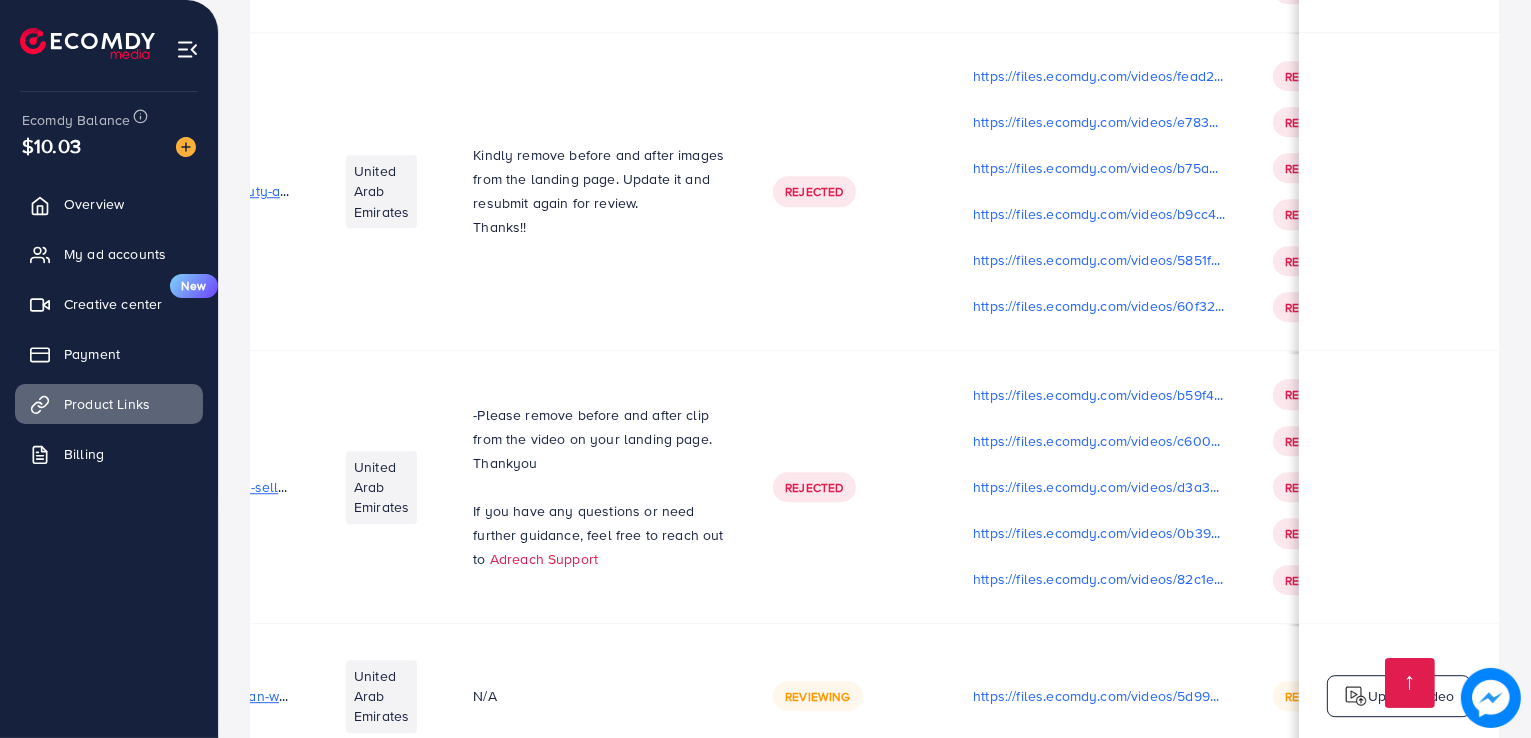 click on "Overview My ad accounts Creative center  New  Payment Product Links Billing" at bounding box center (109, 335) 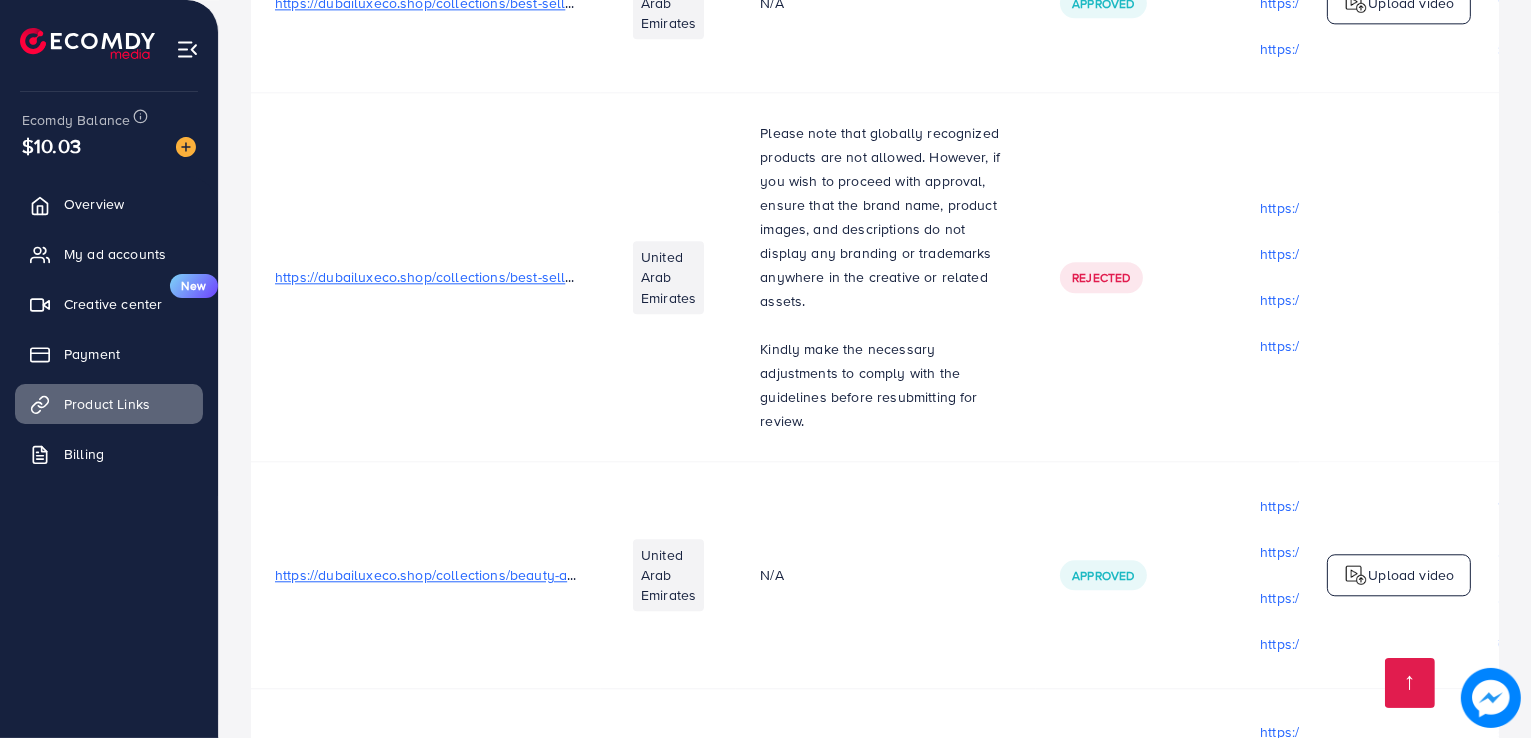 scroll, scrollTop: 5756, scrollLeft: 0, axis: vertical 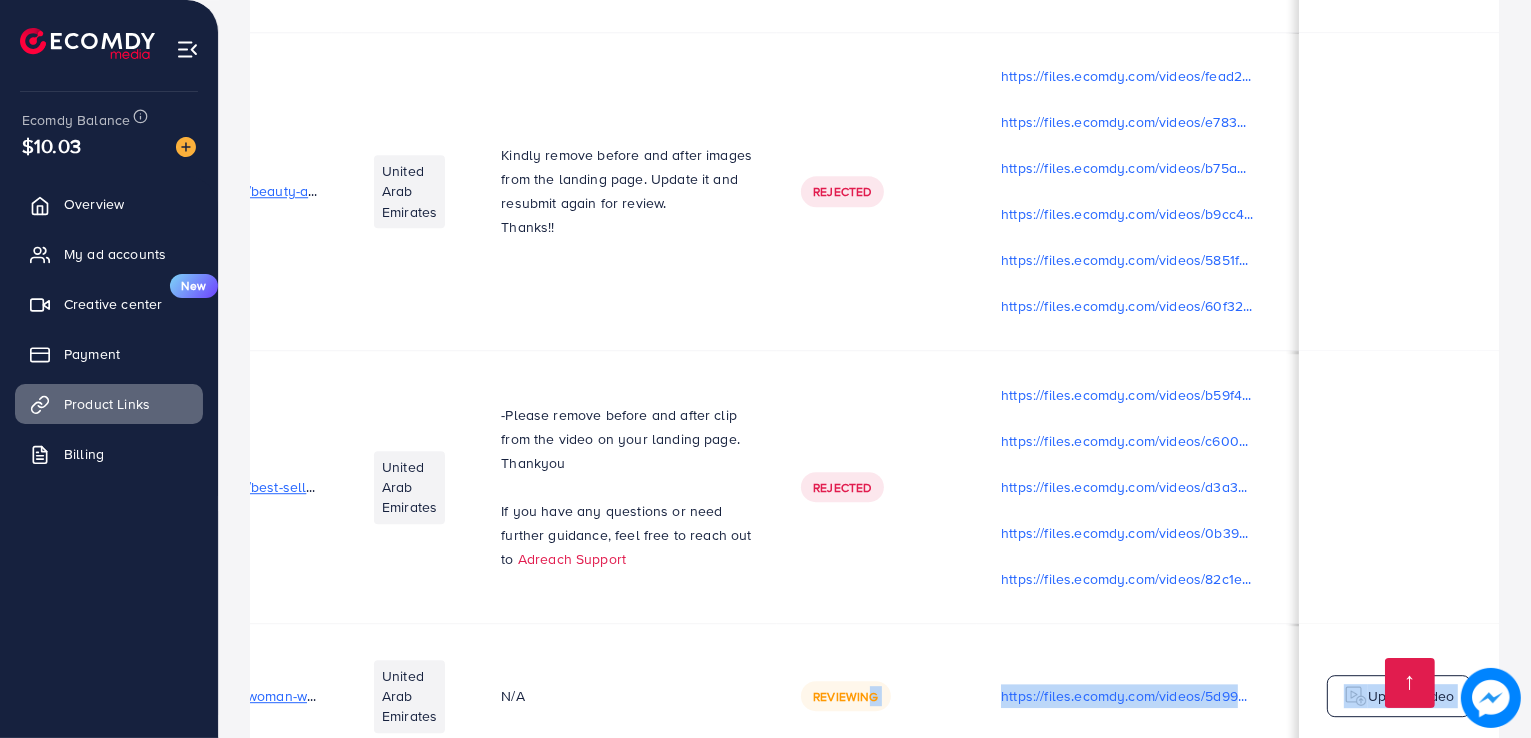 drag, startPoint x: 866, startPoint y: 642, endPoint x: 762, endPoint y: 661, distance: 105.72133 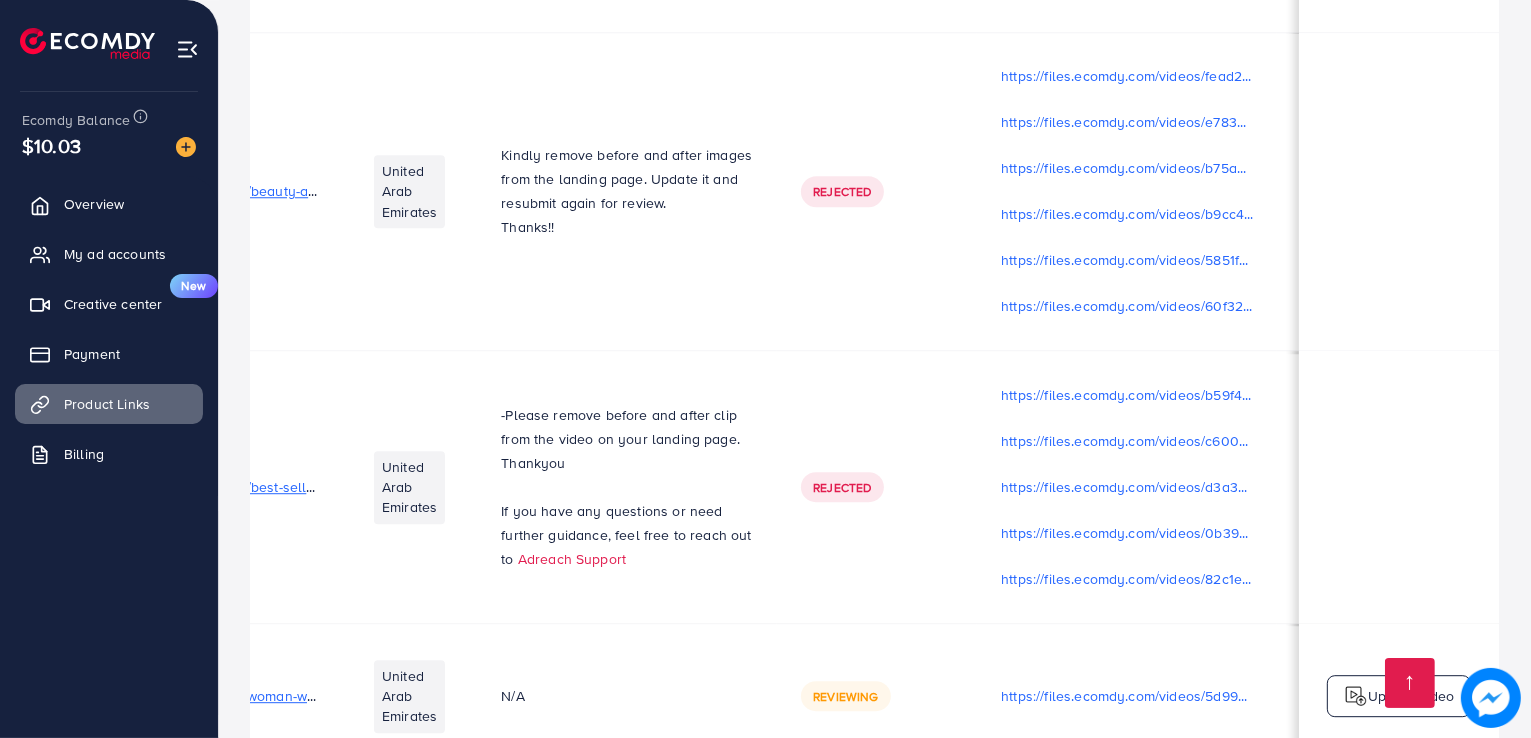 click on "Reviewing" at bounding box center [845, 696] 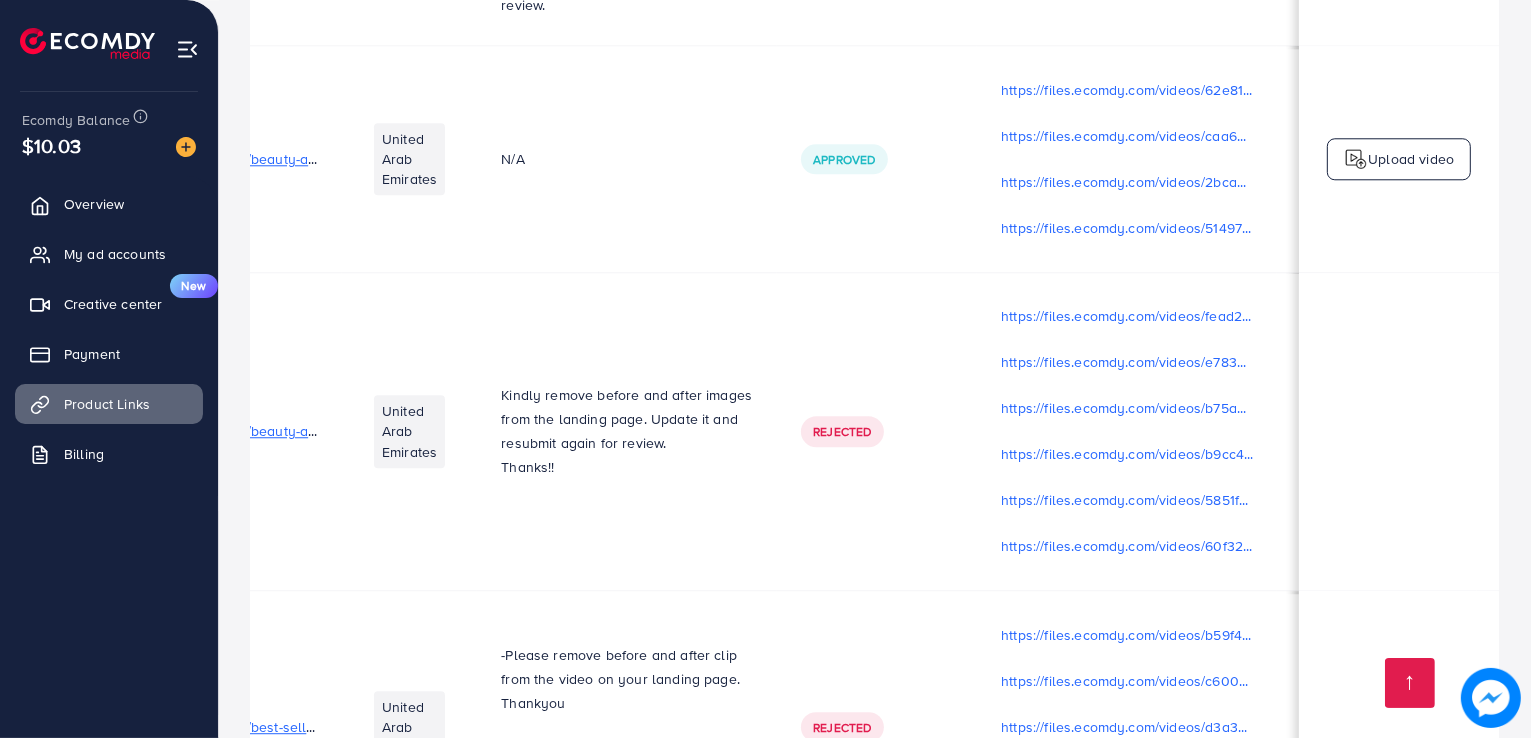 scroll, scrollTop: 5756, scrollLeft: 0, axis: vertical 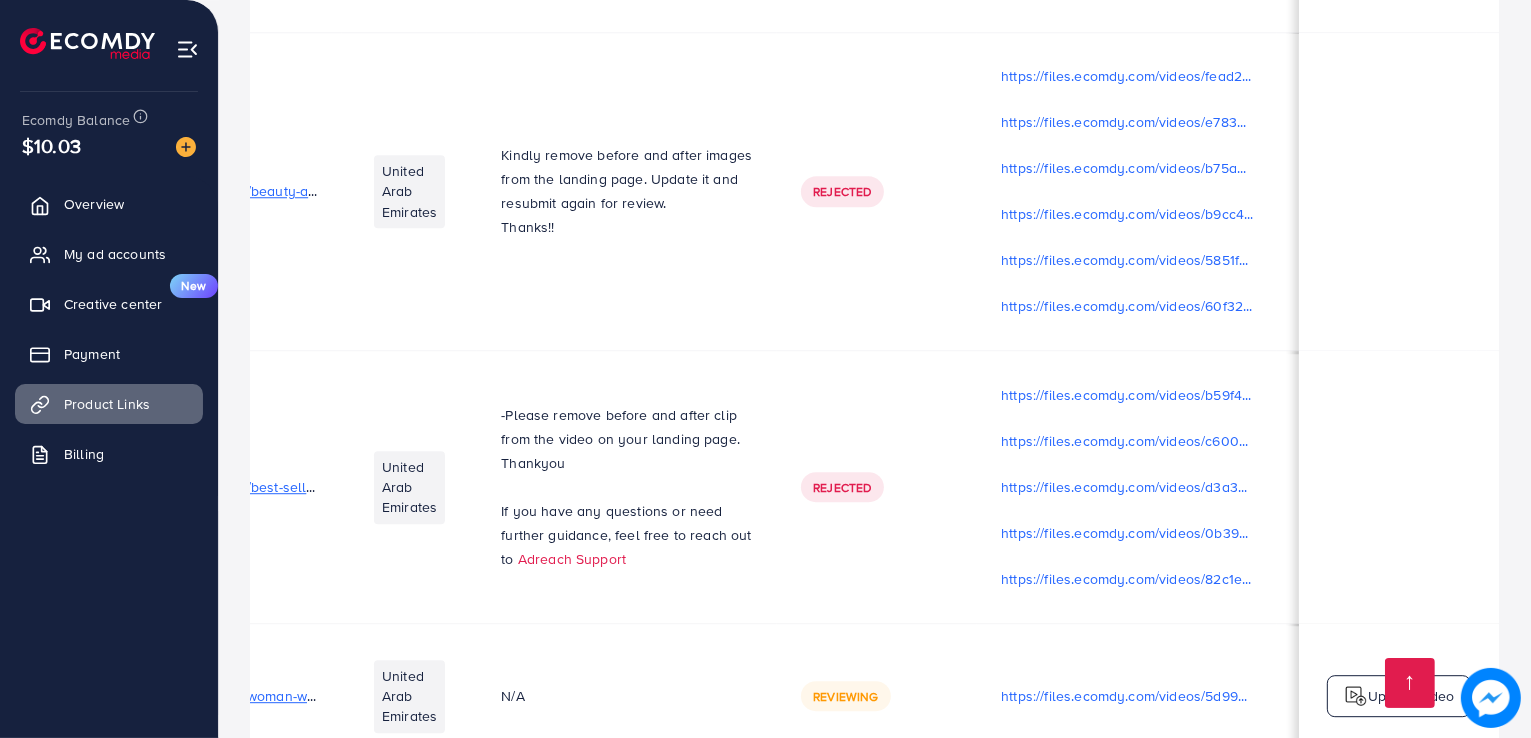 drag, startPoint x: 884, startPoint y: 648, endPoint x: 775, endPoint y: 663, distance: 110.02727 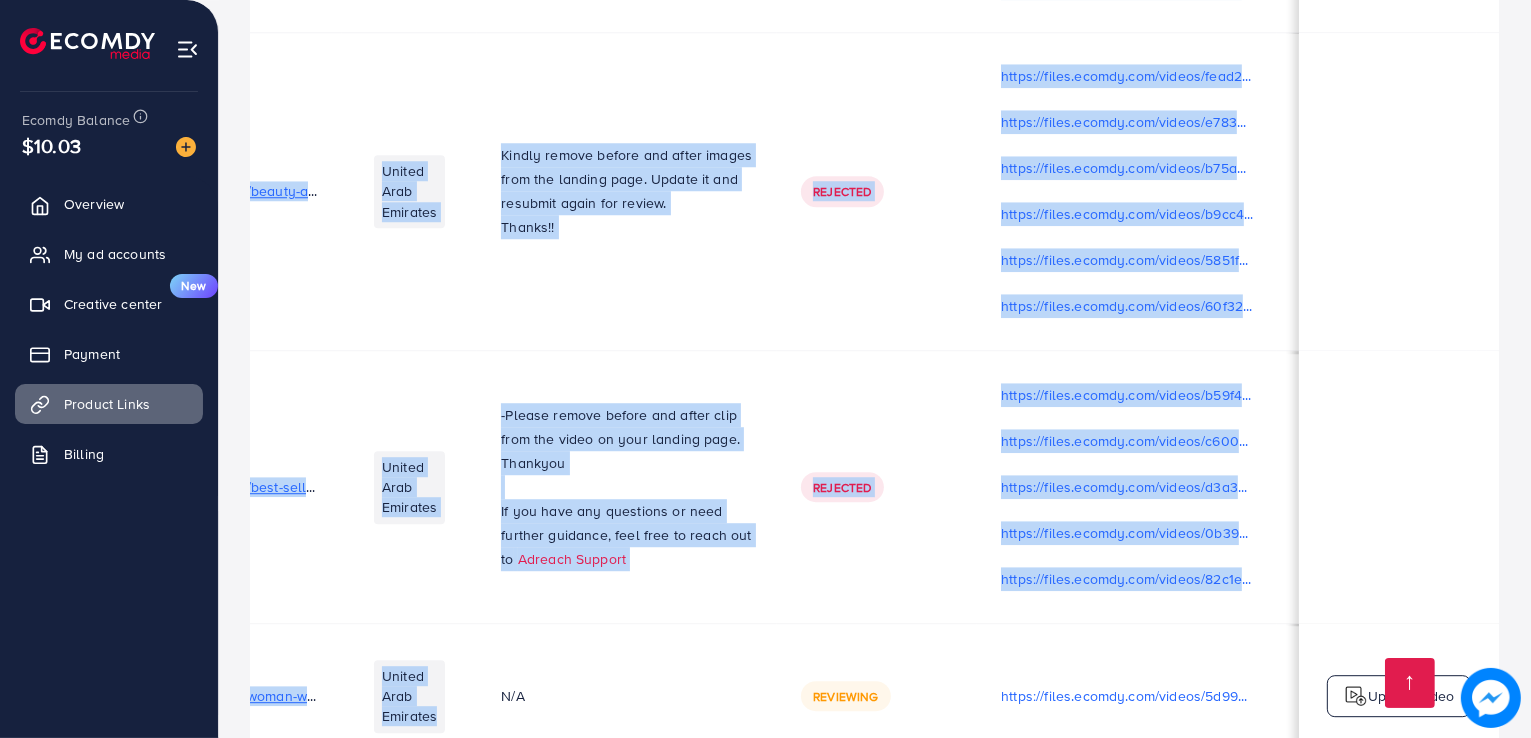 drag, startPoint x: 482, startPoint y: 641, endPoint x: 407, endPoint y: 647, distance: 75.23962 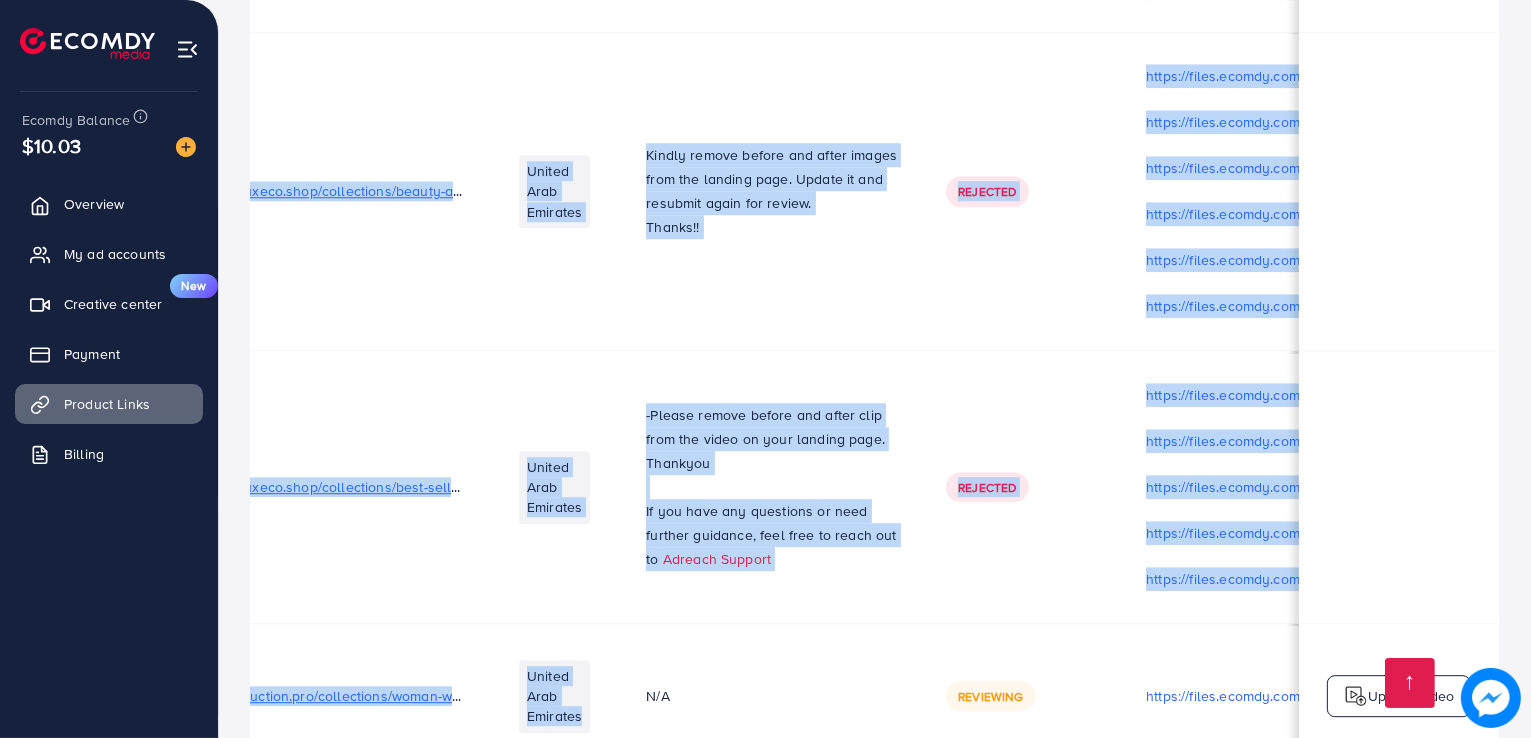 scroll, scrollTop: 0, scrollLeft: 6, axis: horizontal 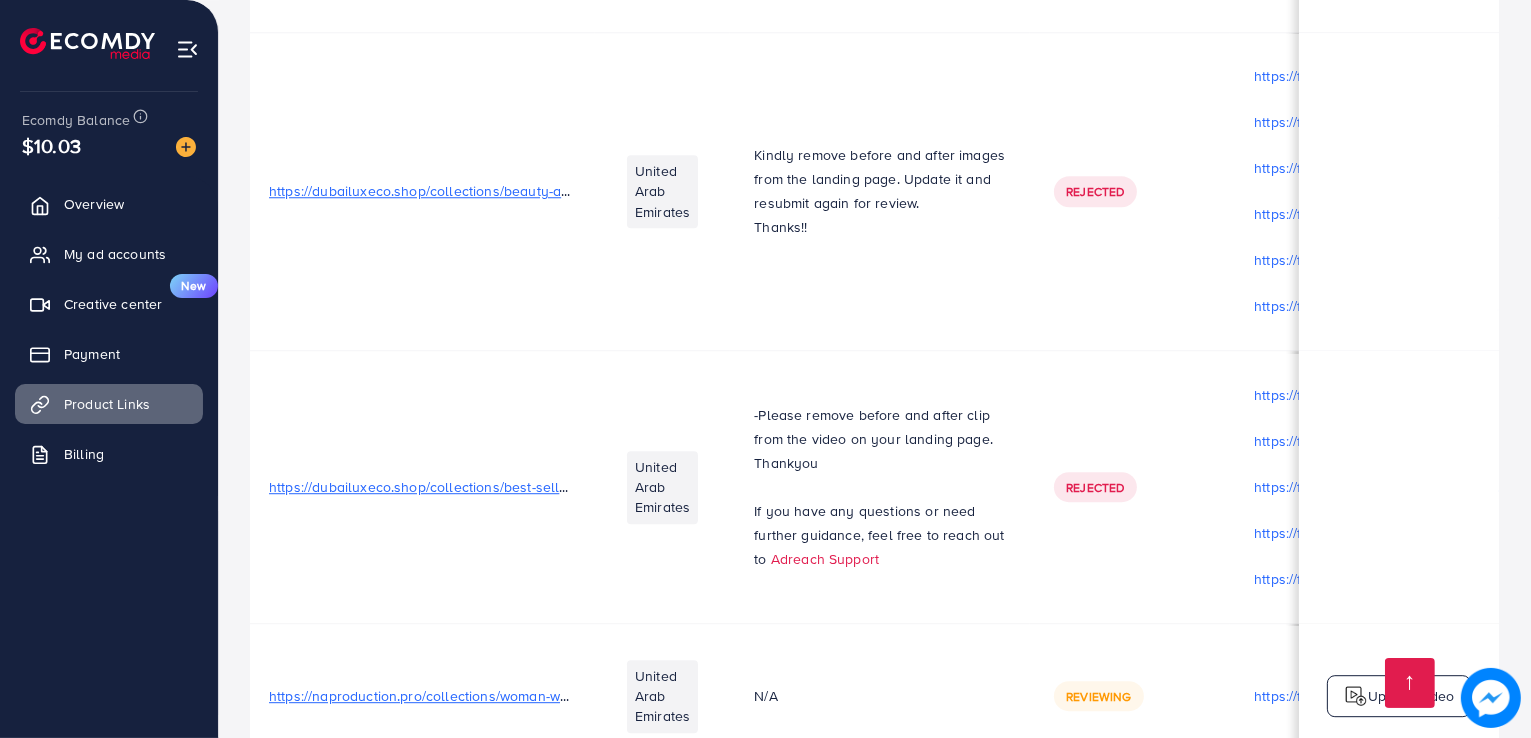 click on "N/A" at bounding box center [880, 696] 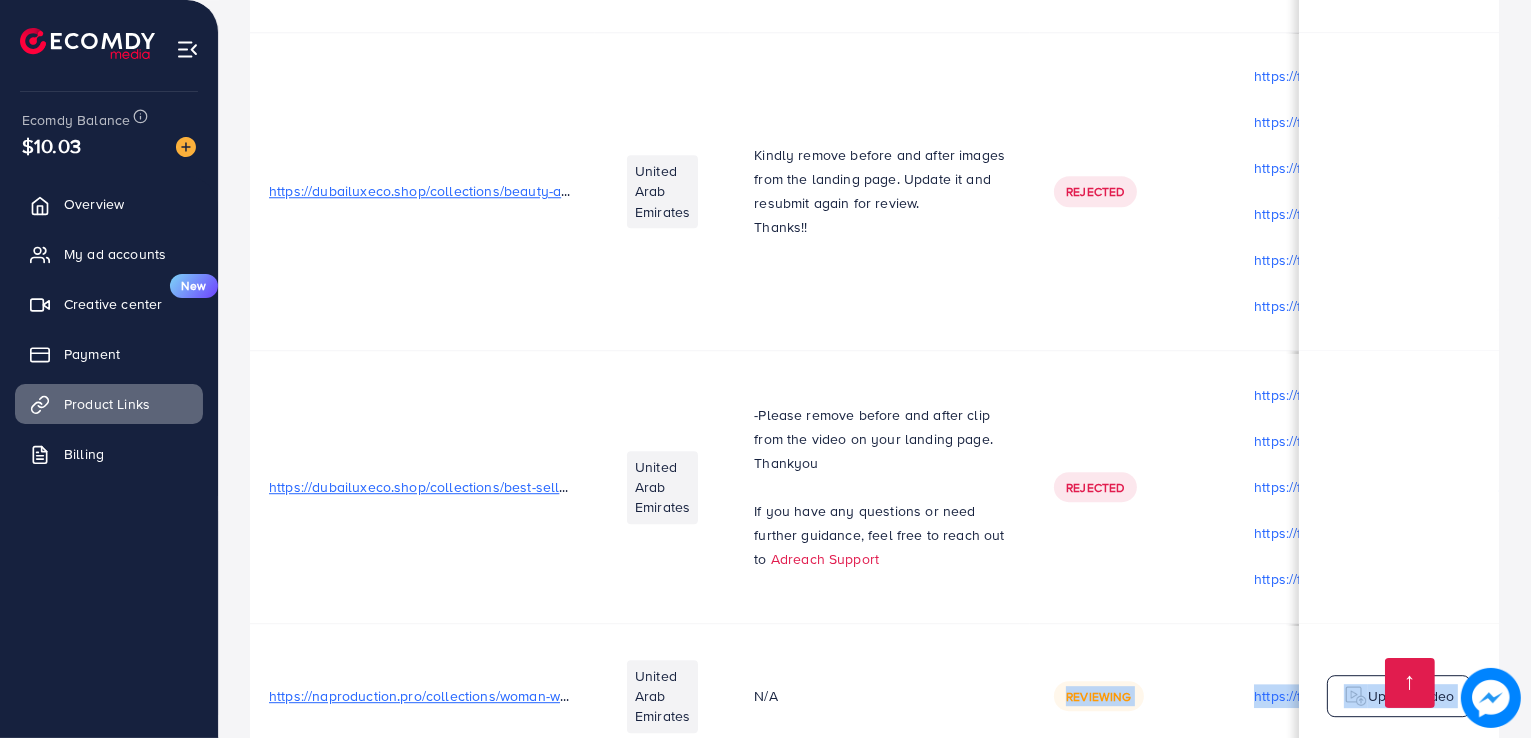 drag, startPoint x: 997, startPoint y: 641, endPoint x: 1204, endPoint y: 671, distance: 209.16261 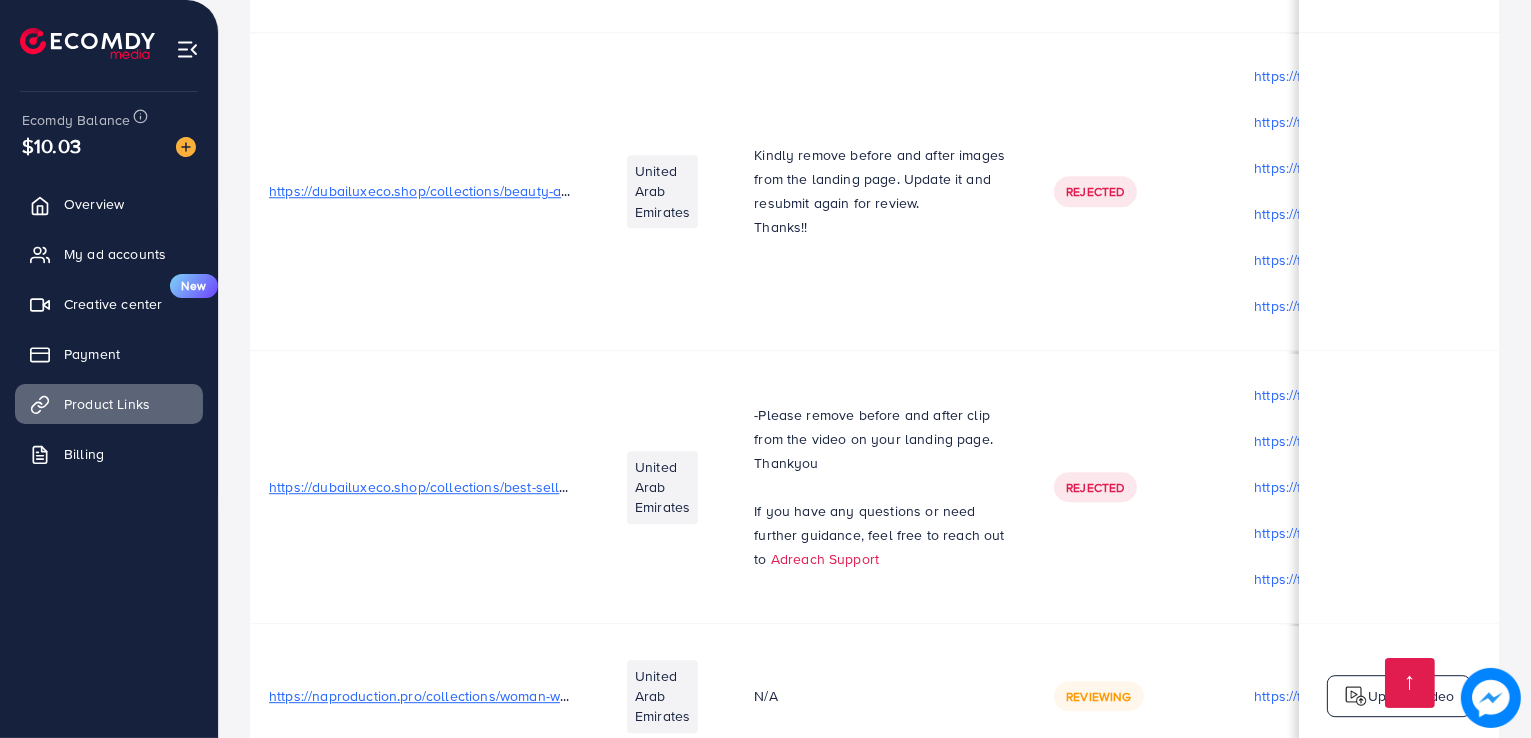 click on "31 Product Link(s)" at bounding box center (875, 799) 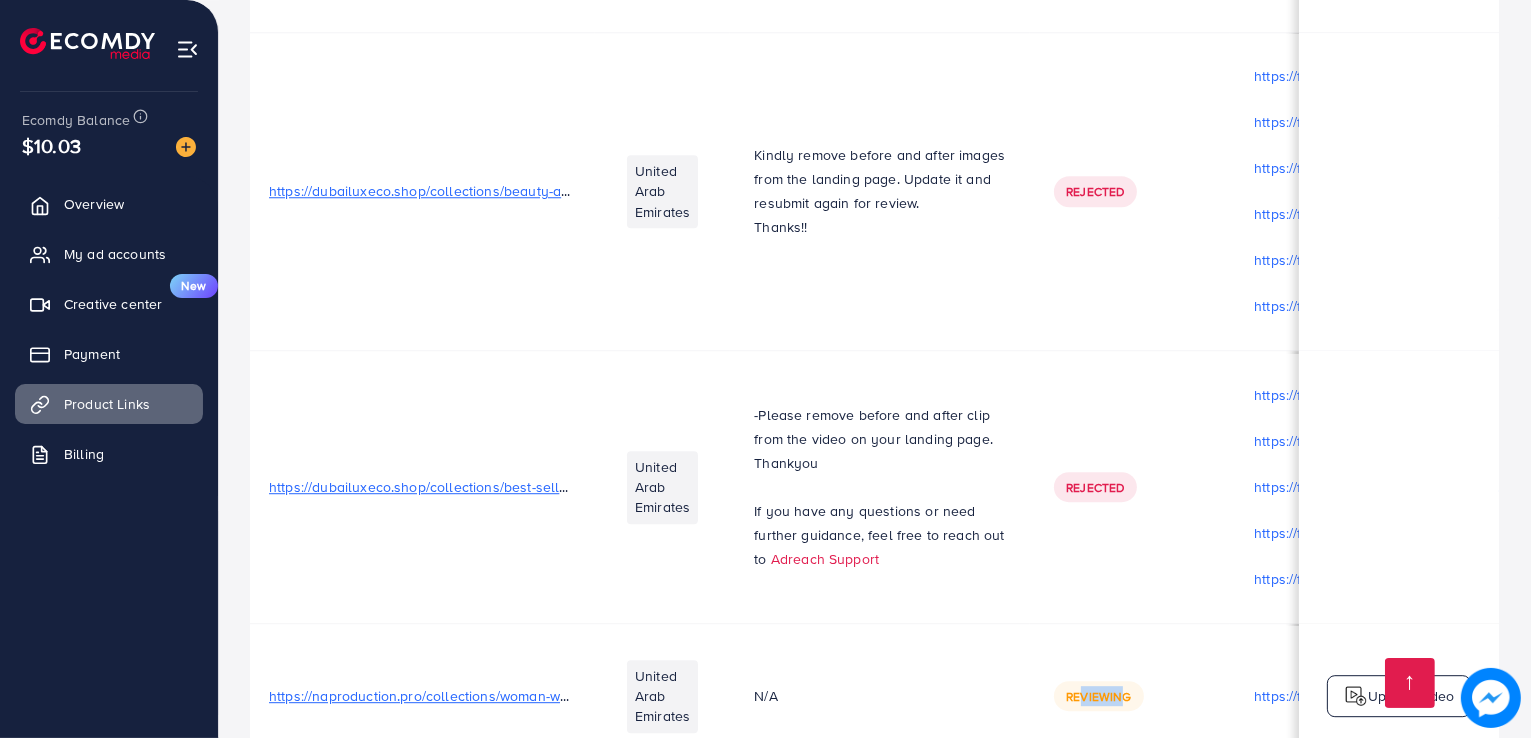 drag, startPoint x: 1077, startPoint y: 640, endPoint x: 1112, endPoint y: 638, distance: 35.057095 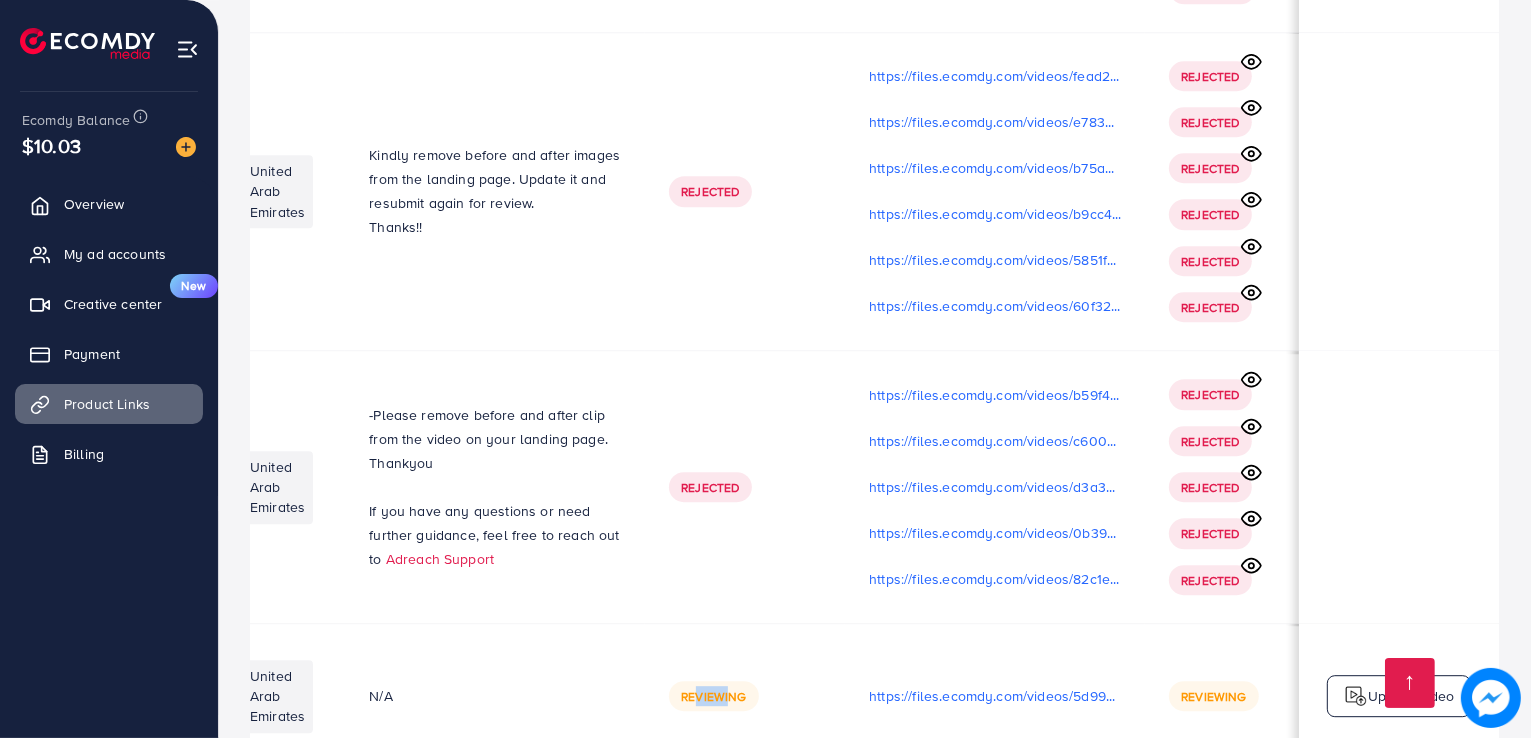 scroll, scrollTop: 0, scrollLeft: 436, axis: horizontal 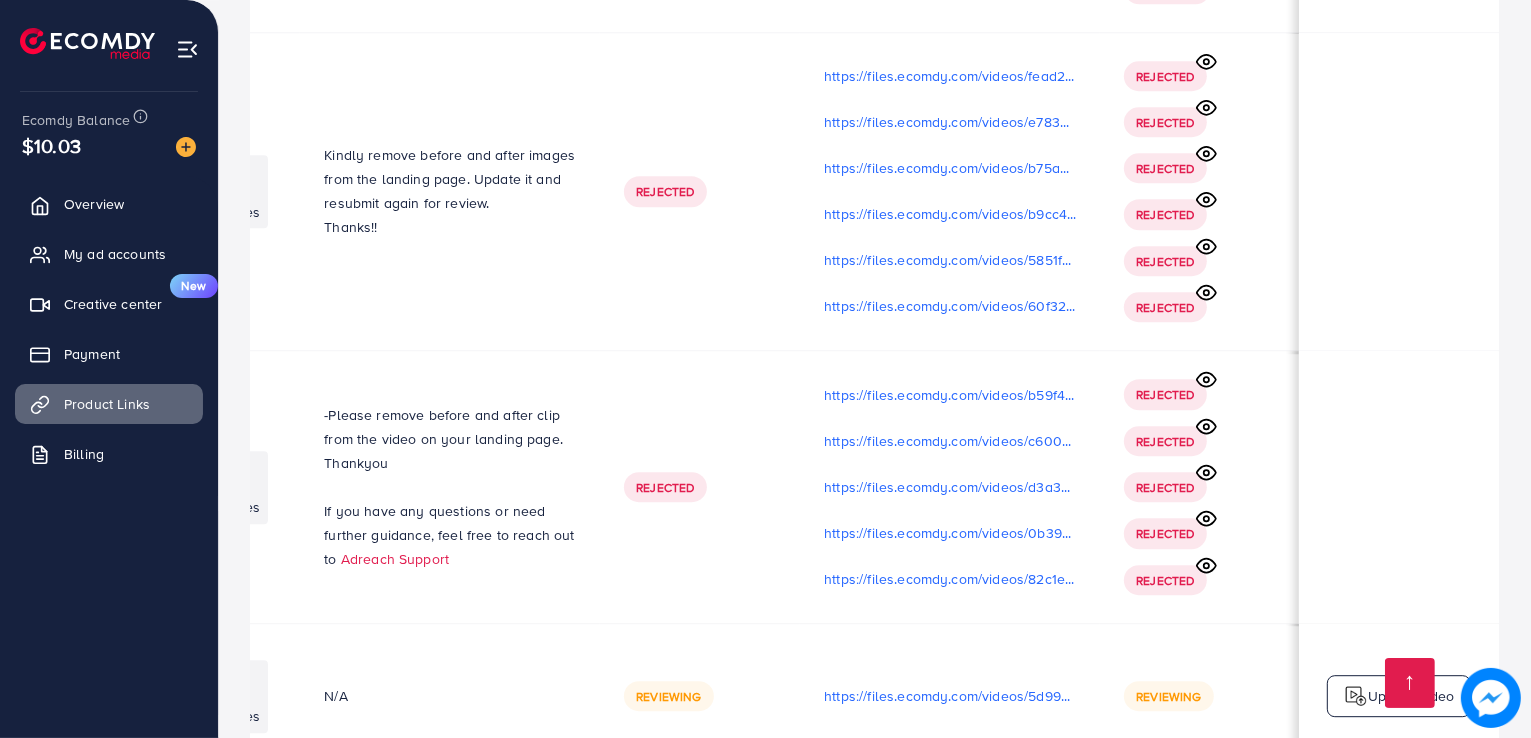 click on "Reviewing" at bounding box center [1168, 696] 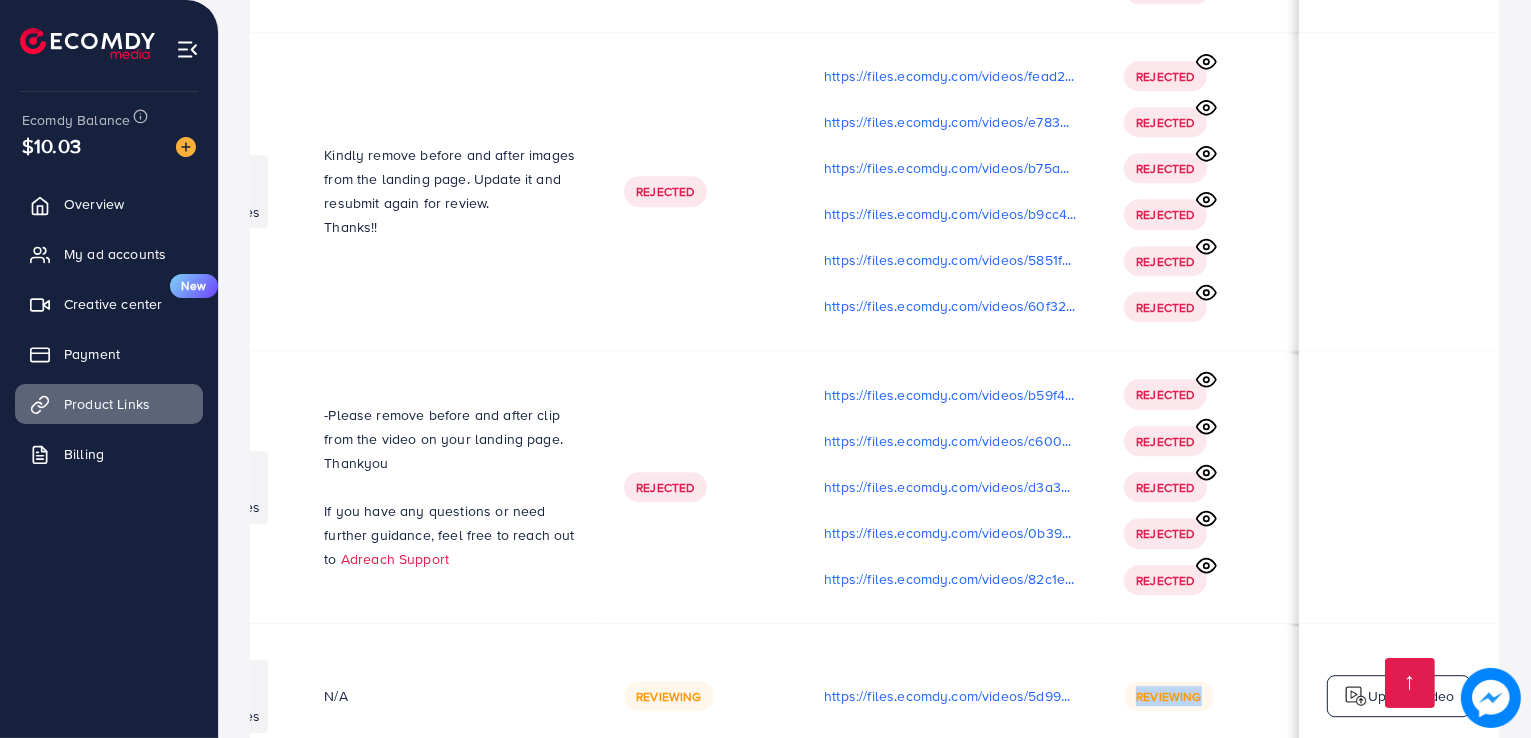 click on "Reviewing" at bounding box center (1168, 696) 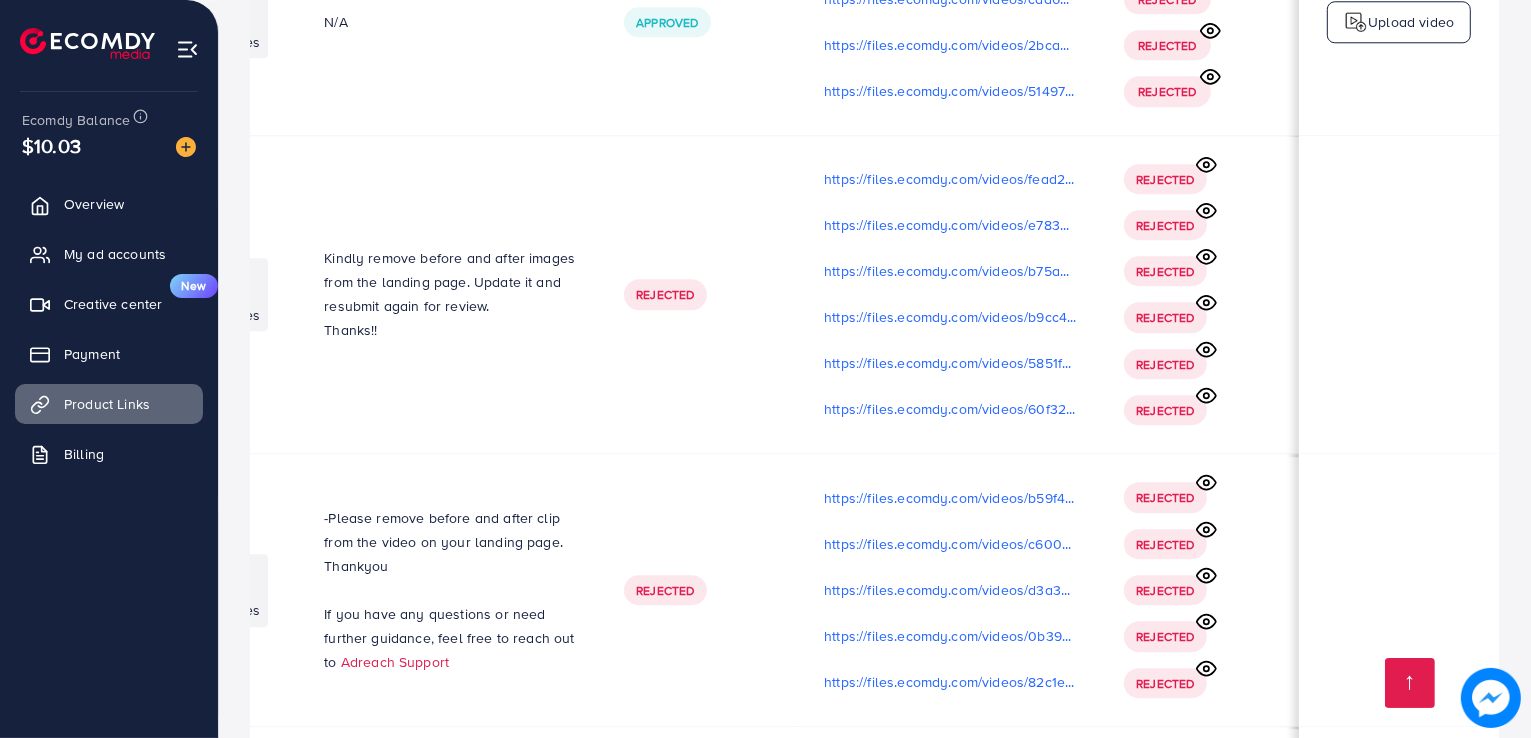 scroll, scrollTop: 5556, scrollLeft: 0, axis: vertical 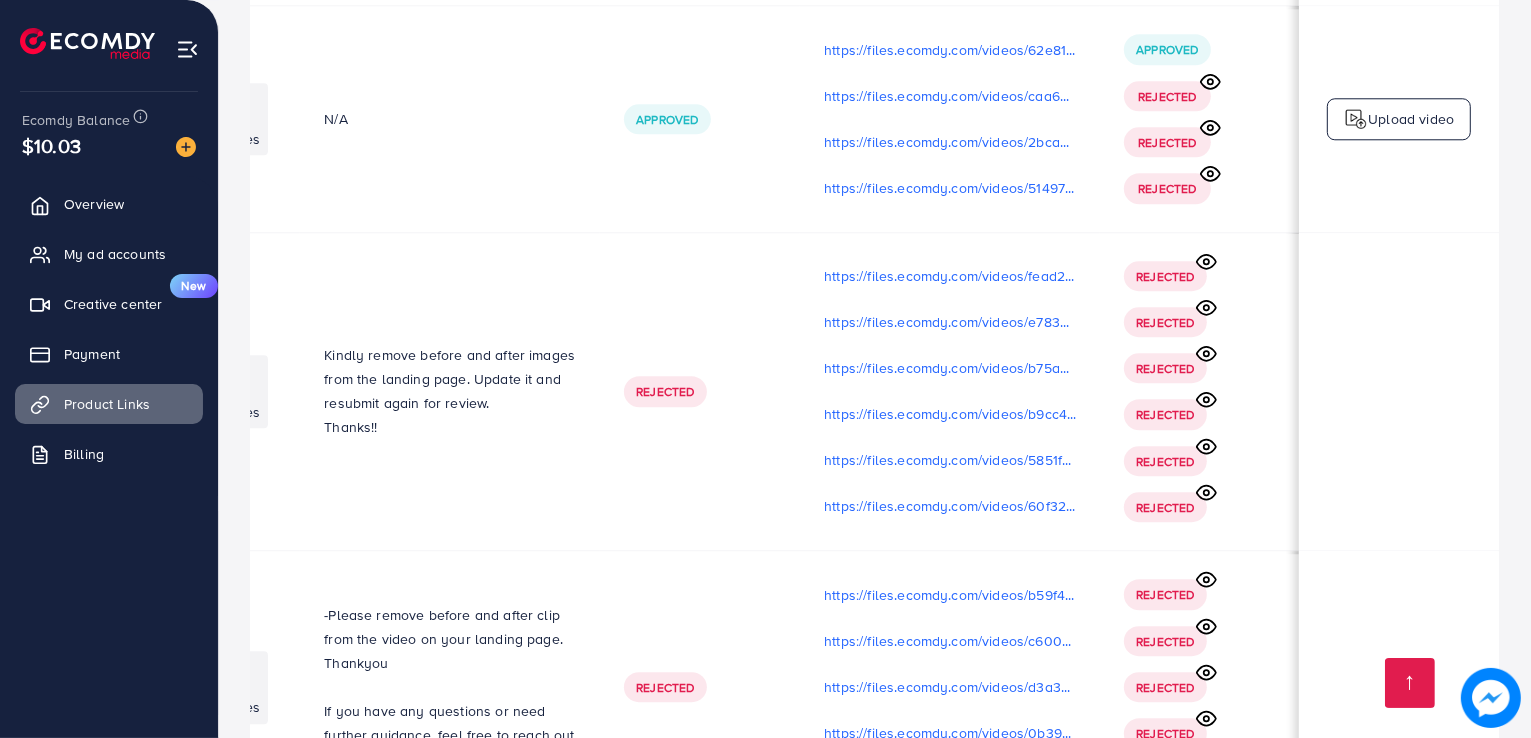 click on "https://files.ecomdy.com/videos/fead2540-e88b-4af2-a49f-24a5d9a9eff5-1751438834789.mp4   https://files.ecomdy.com/videos/e783aa79-09a9-4aa1-bdcc-1a9beb87511b-1751438869622.mp4   https://files.ecomdy.com/videos/b75a4bca-5cfd-461a-b421-d3a603323920-1751438927446.mp4   https://files.ecomdy.com/videos/b9cc4f56-e68c-4b04-9534-d5da9972e6f6-1751439101116.mp4   https://files.ecomdy.com/videos/5851f924-77a9-4303-b981-831535bb25d4-1751439152947.mp4   https://files.ecomdy.com/videos/60f32acb-983e-4183-b1f6-7e774e5925fe-1751439196613.mp4" at bounding box center (950, 391) 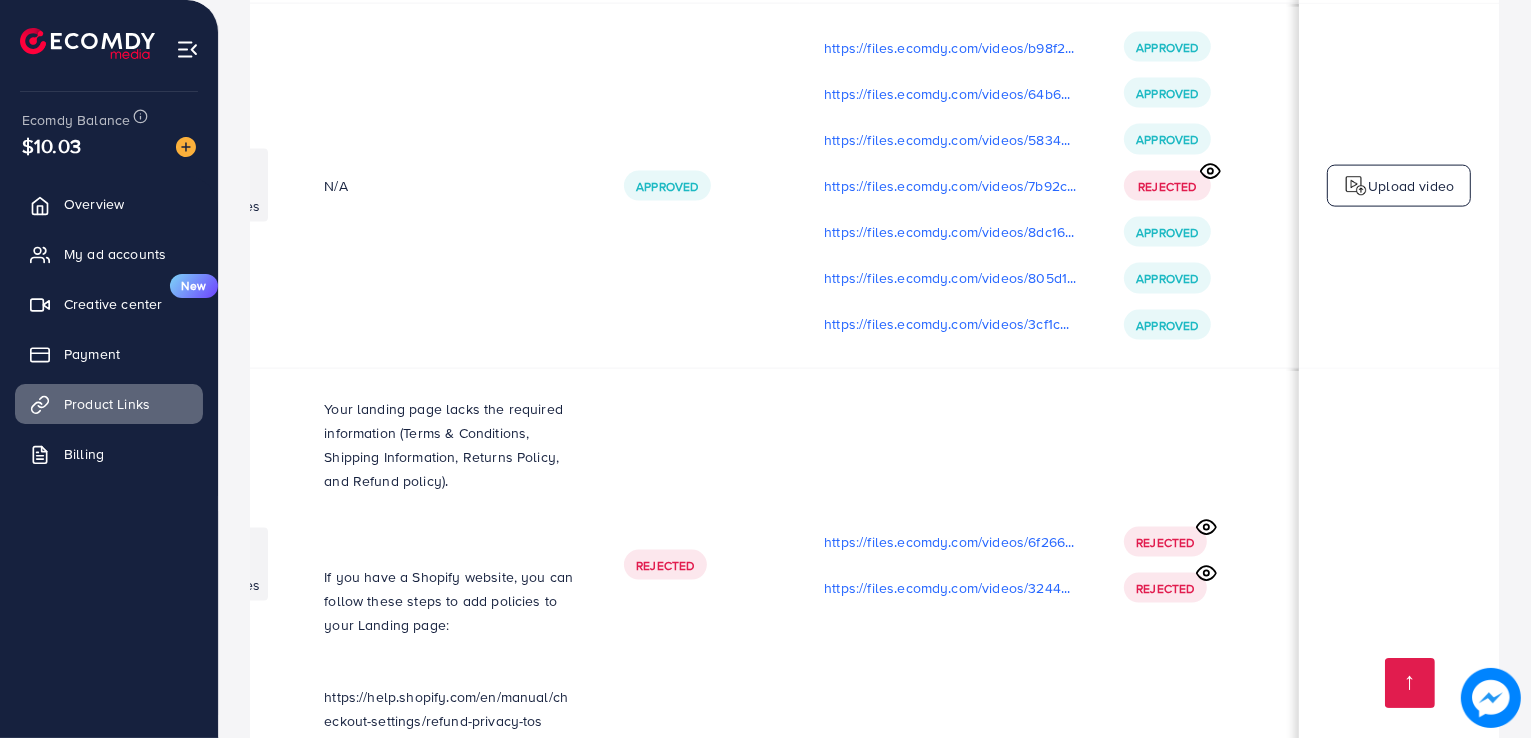 scroll, scrollTop: 3063, scrollLeft: 0, axis: vertical 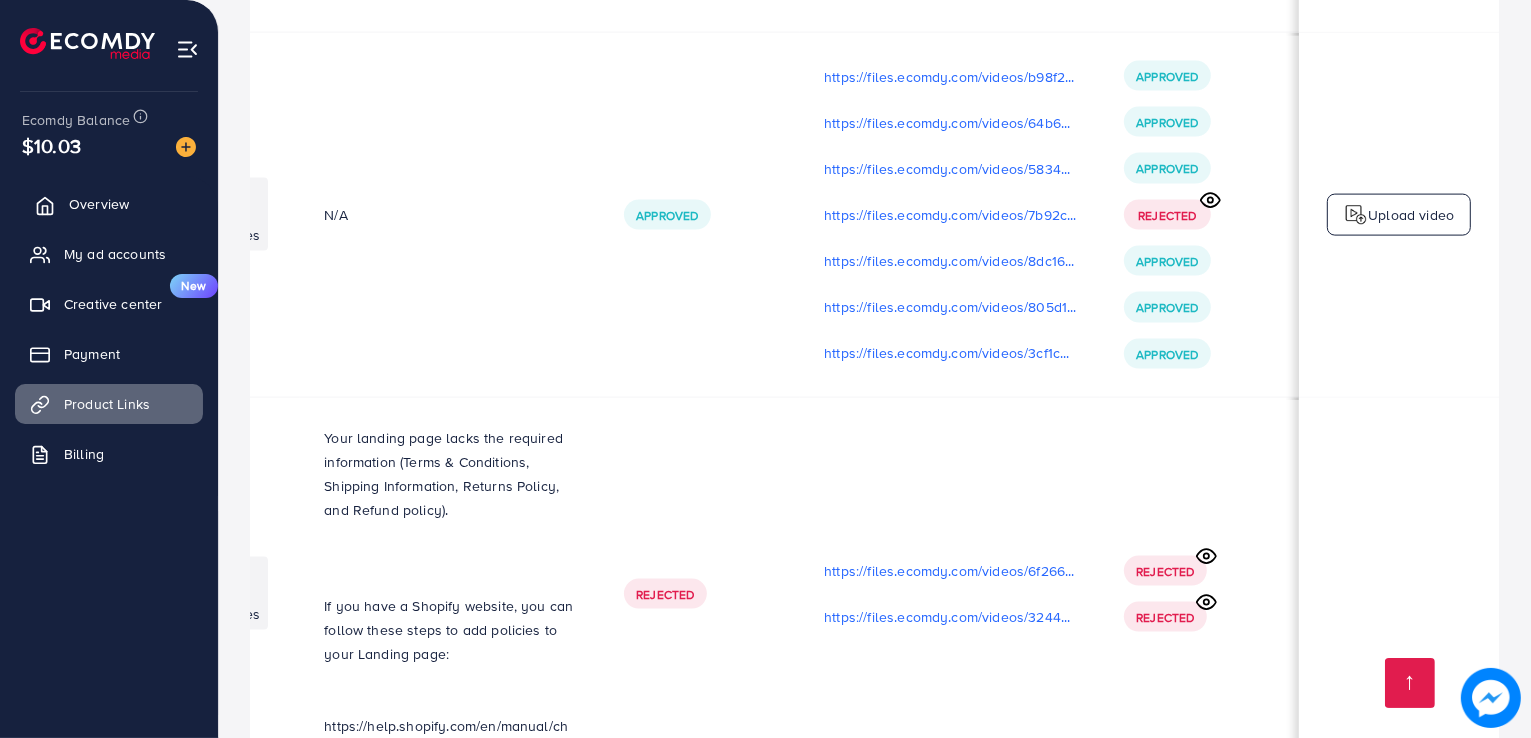 click on "Overview" at bounding box center (109, 204) 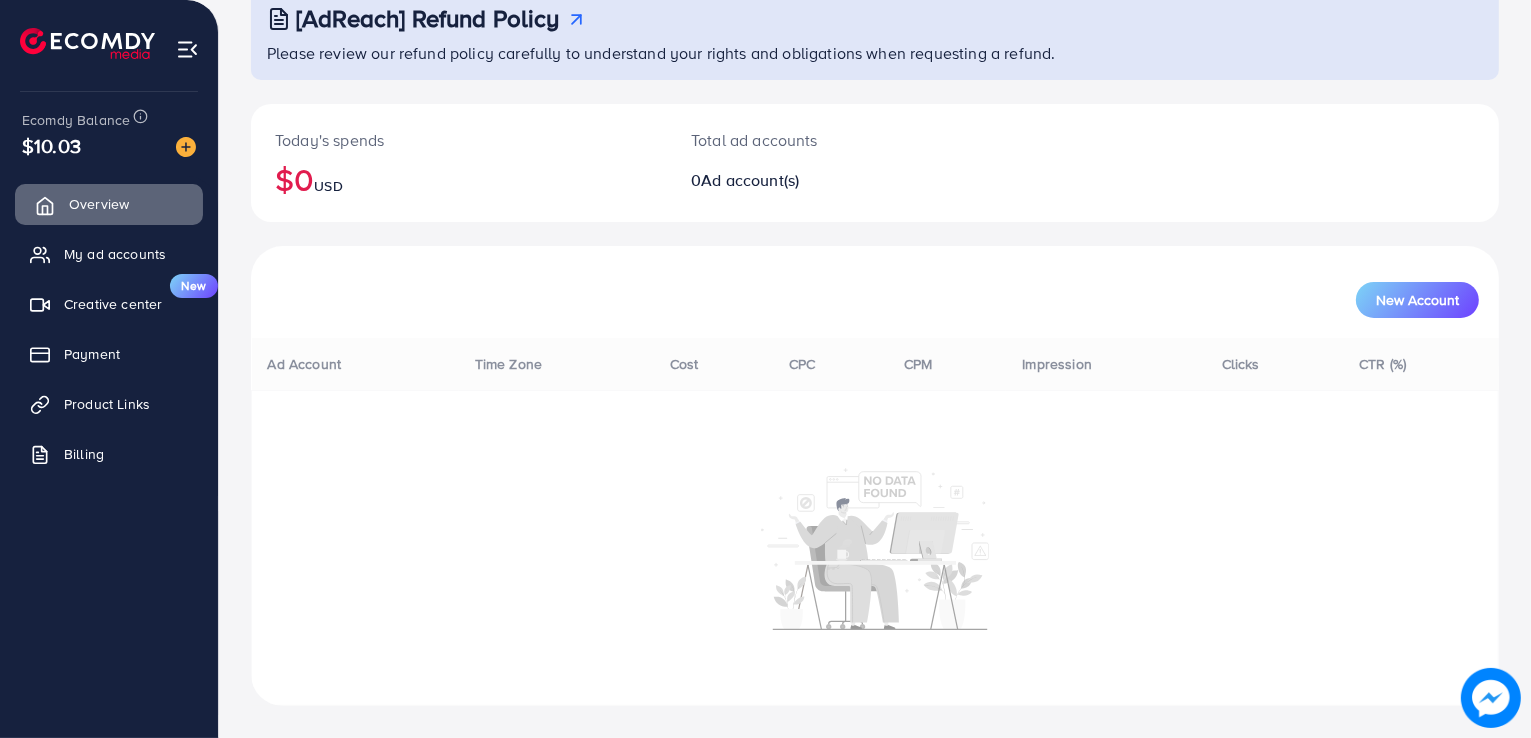 scroll, scrollTop: 0, scrollLeft: 0, axis: both 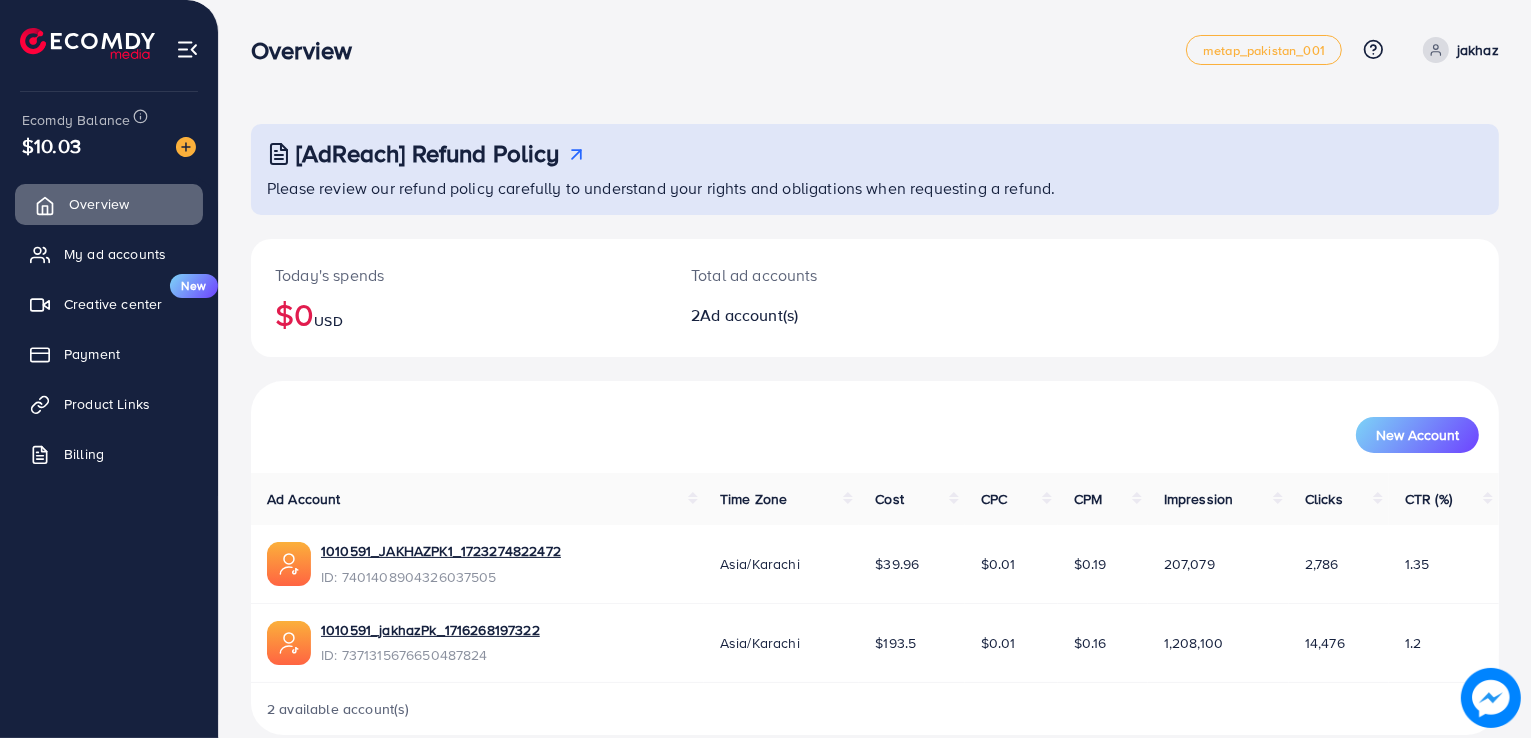 click on "Overview" at bounding box center (109, 204) 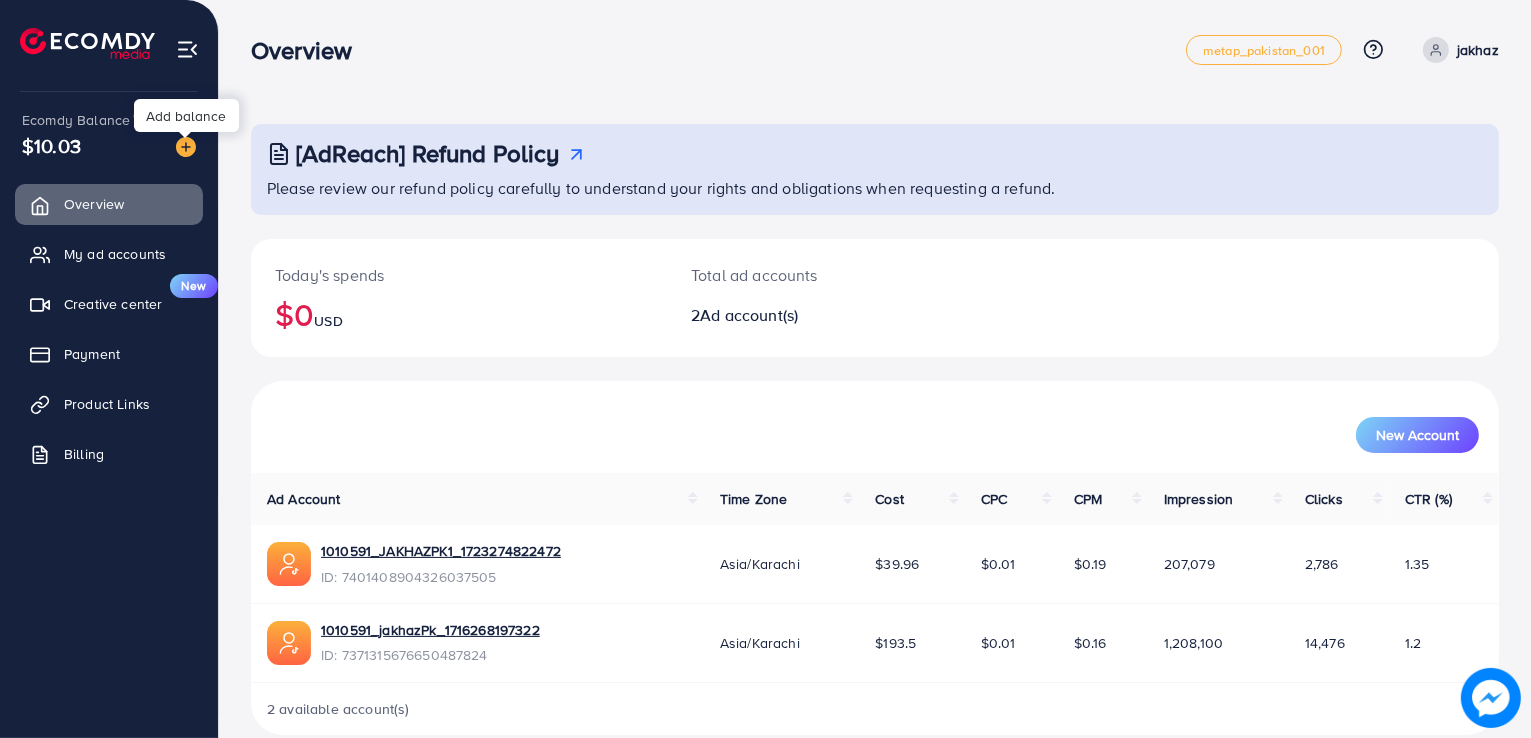 click at bounding box center [186, 147] 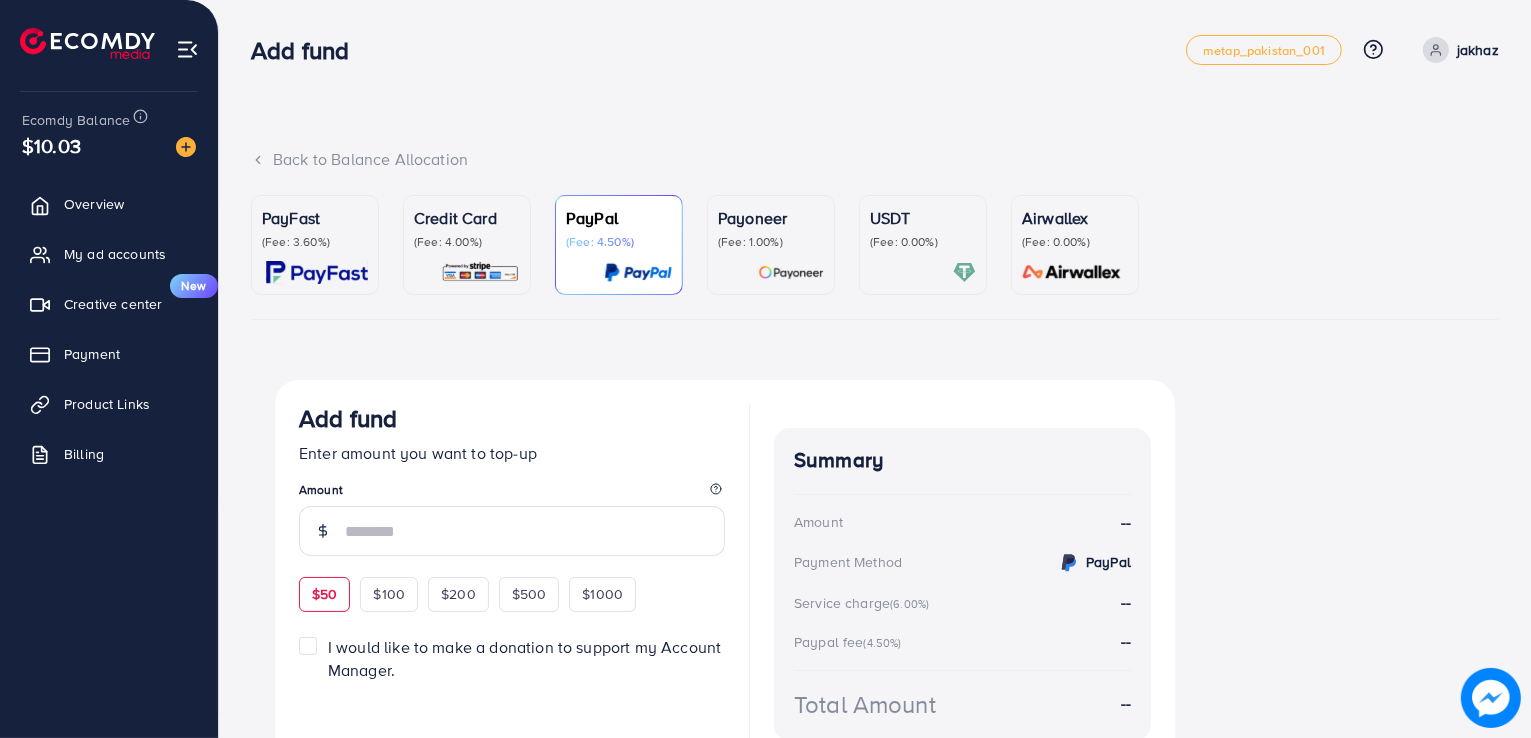 click on "$50" at bounding box center (324, 594) 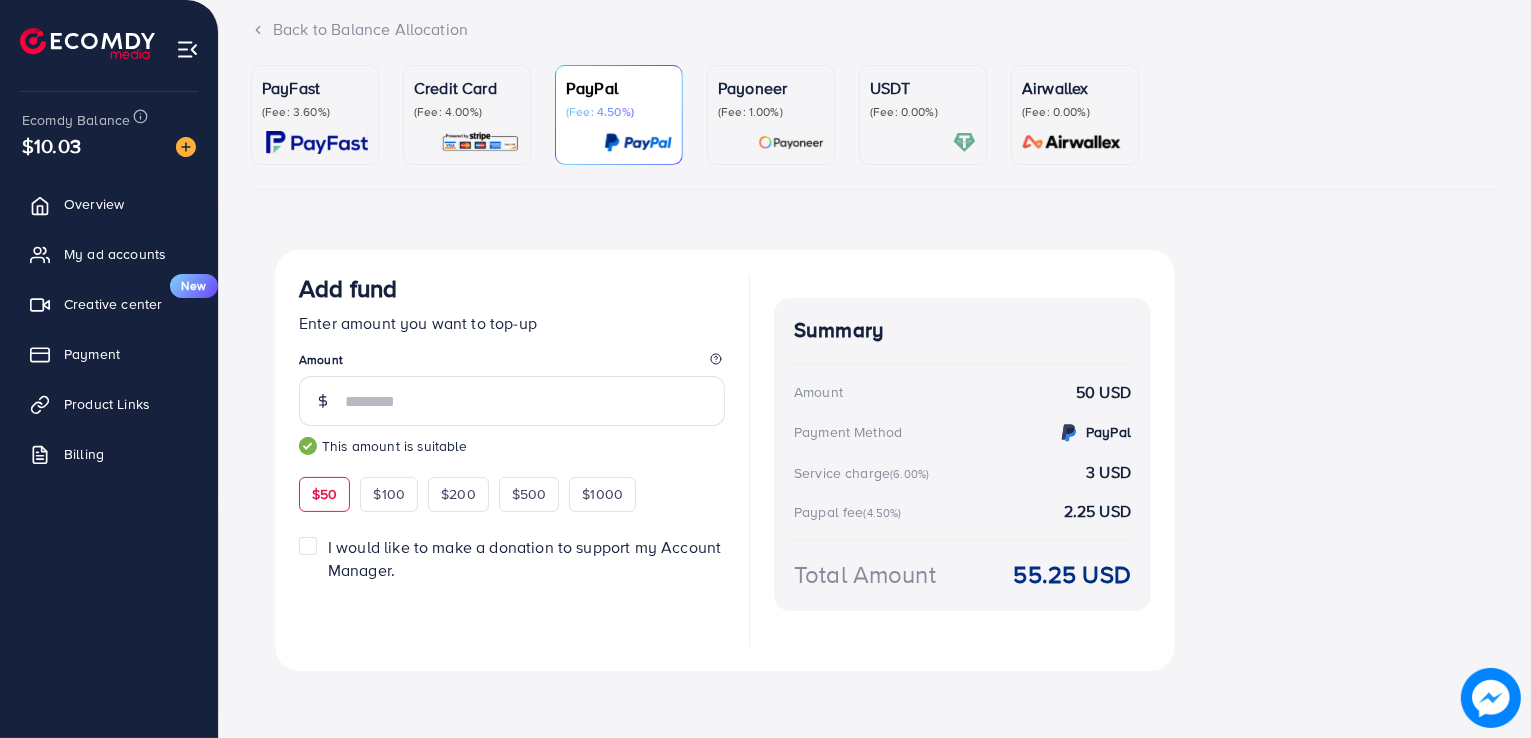 scroll, scrollTop: 134, scrollLeft: 0, axis: vertical 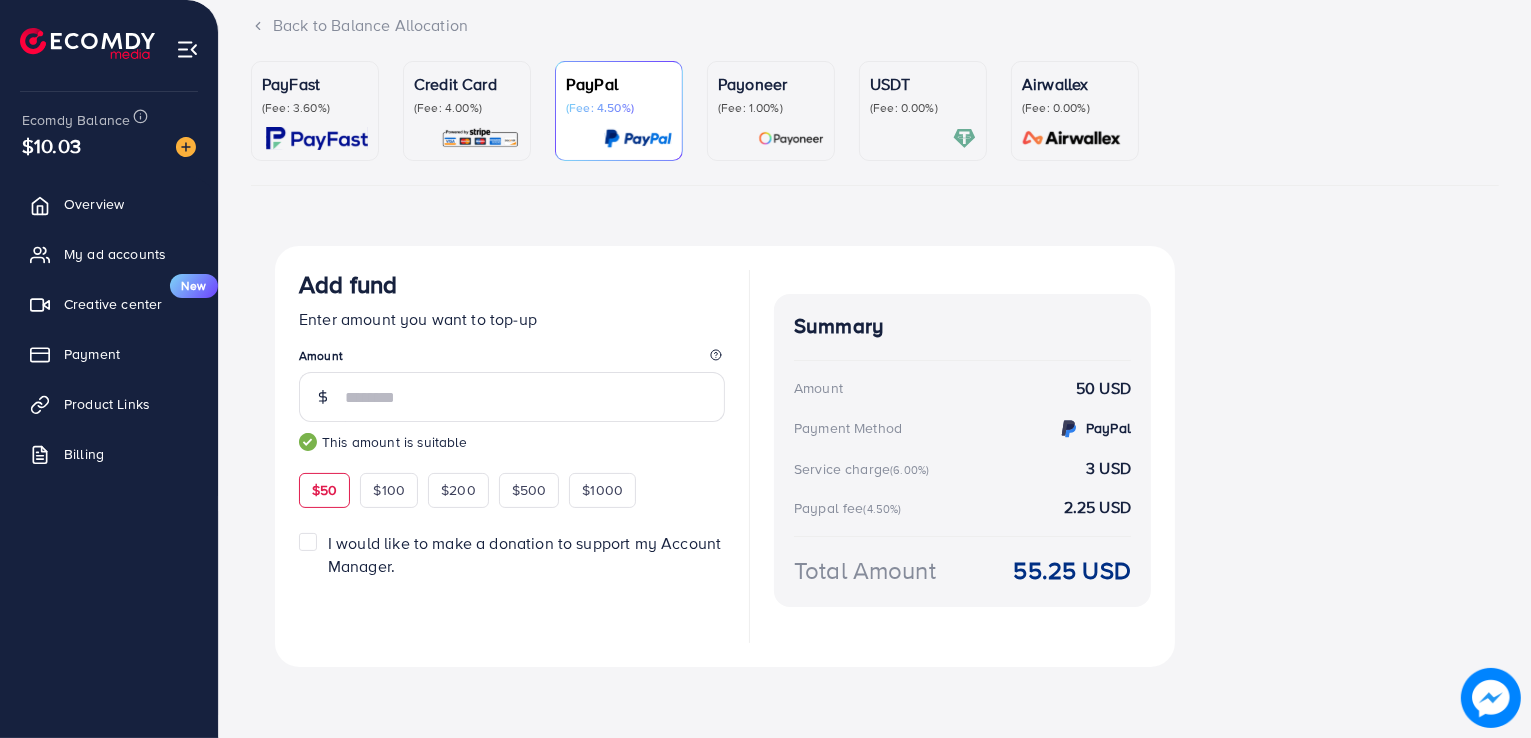 click on "Credit Card" at bounding box center [467, 84] 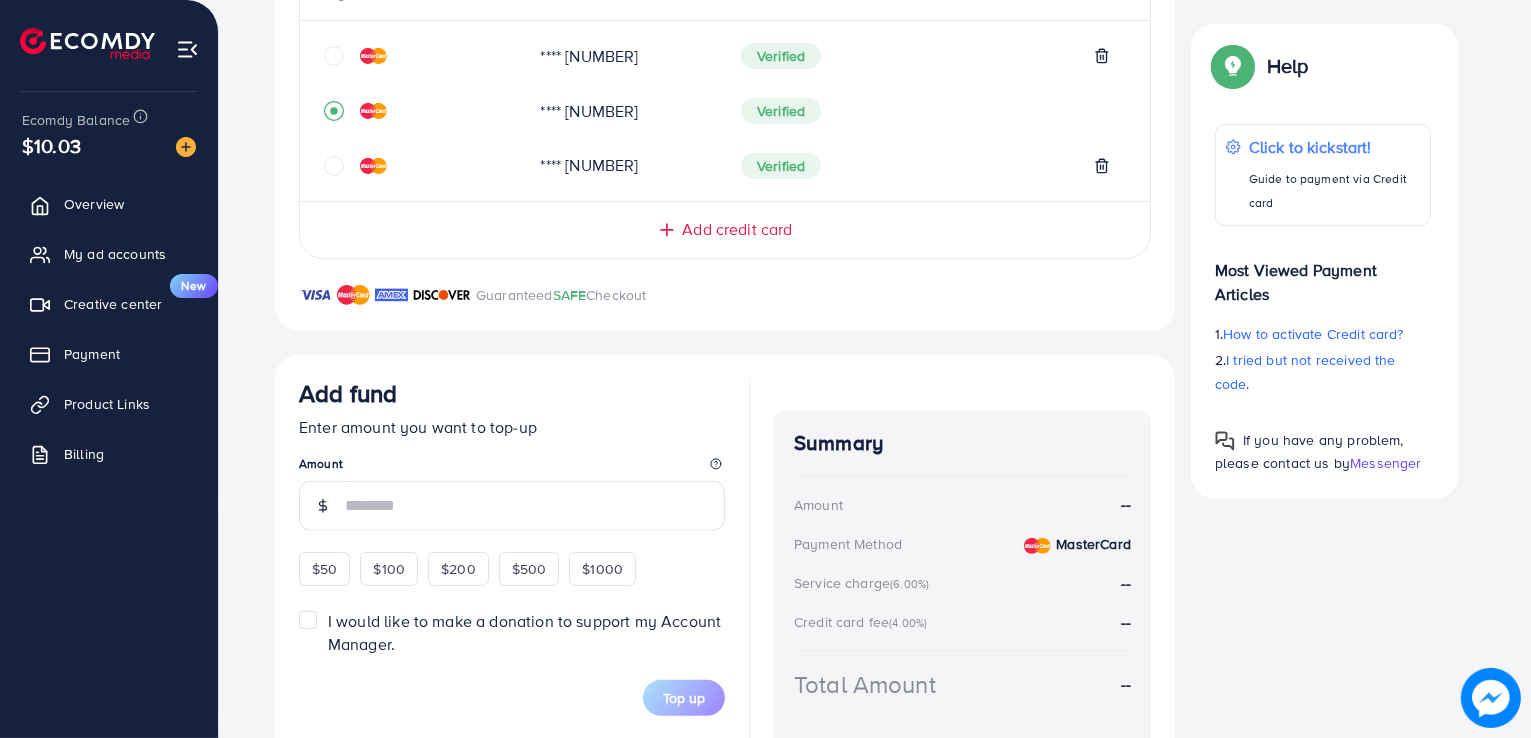 scroll, scrollTop: 576, scrollLeft: 0, axis: vertical 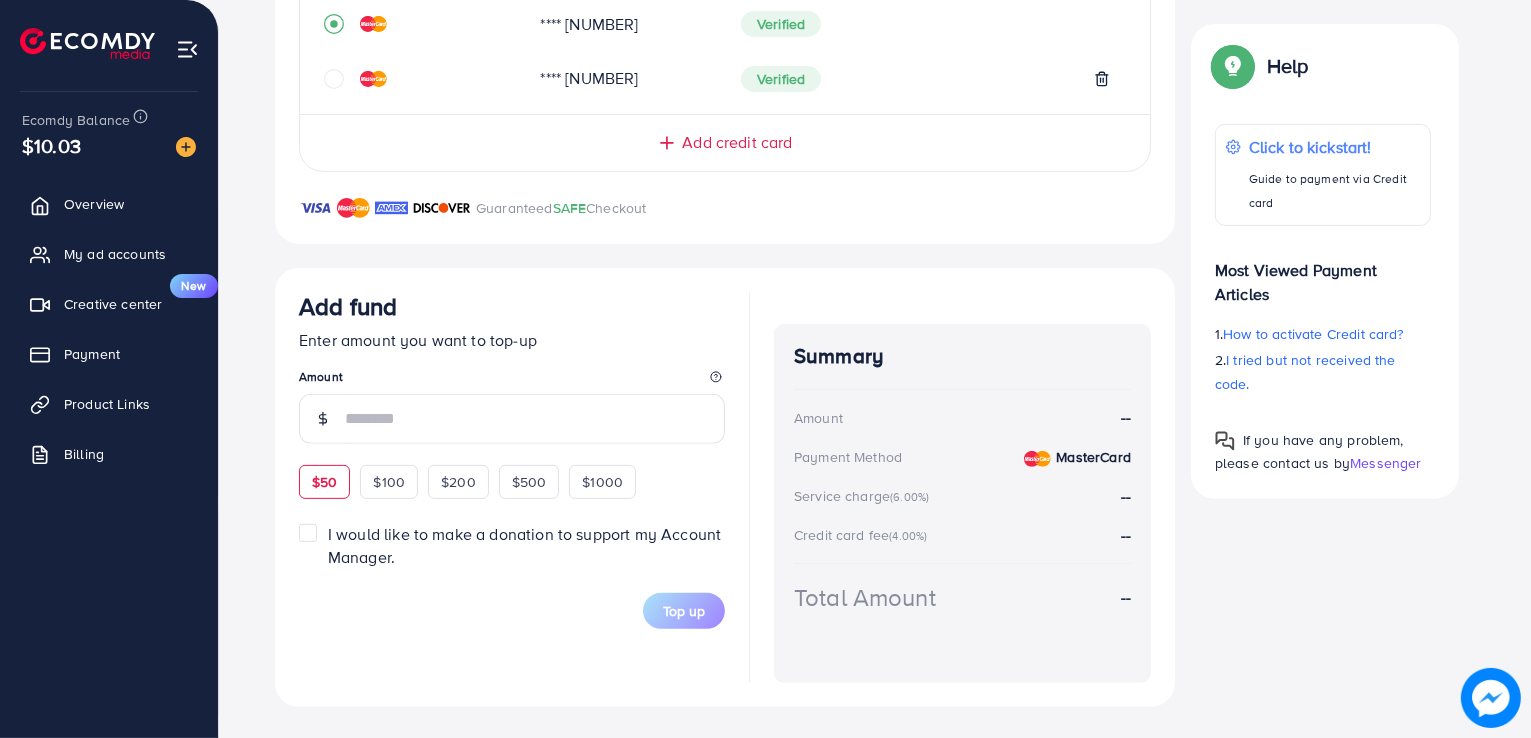 click on "$50" at bounding box center (324, 482) 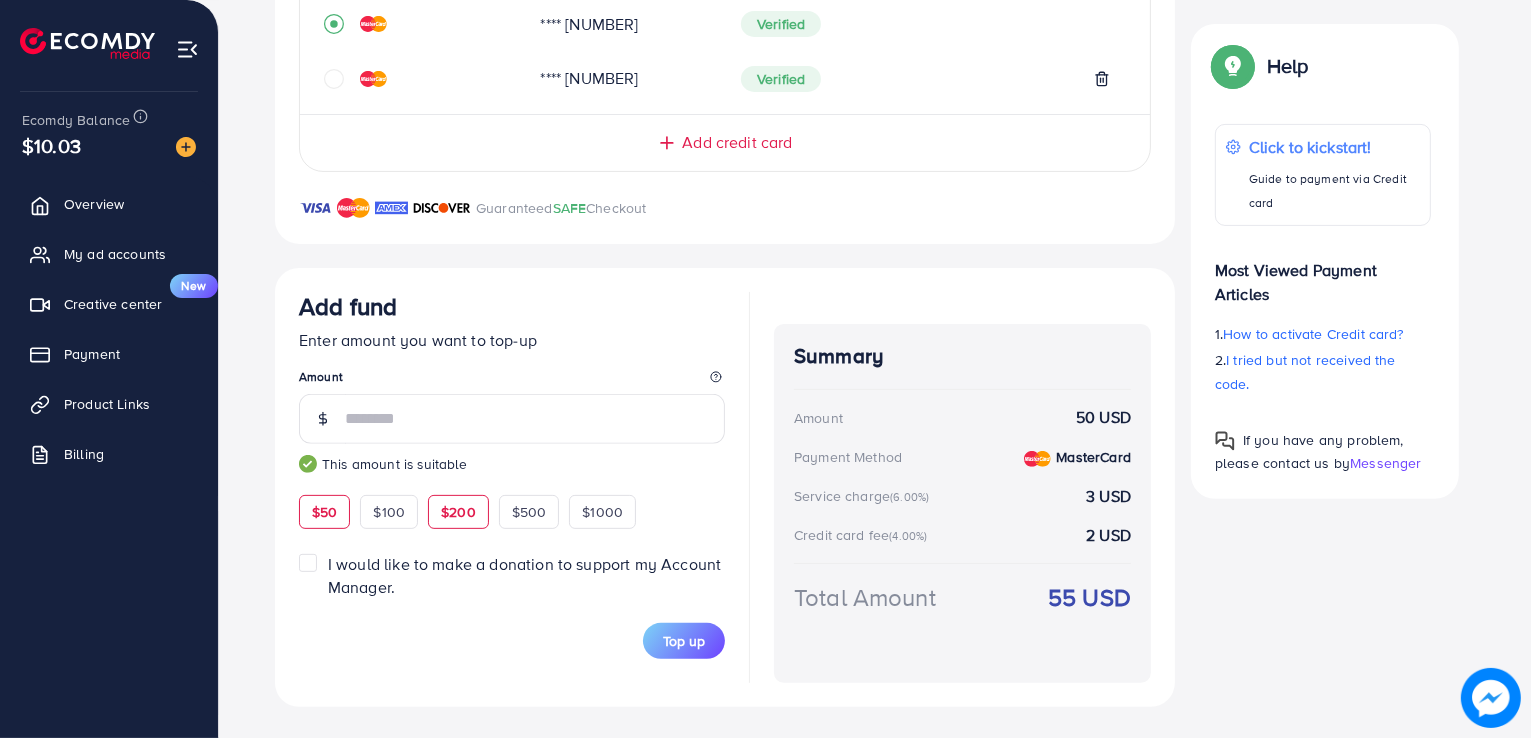 click on "$200" at bounding box center (458, 512) 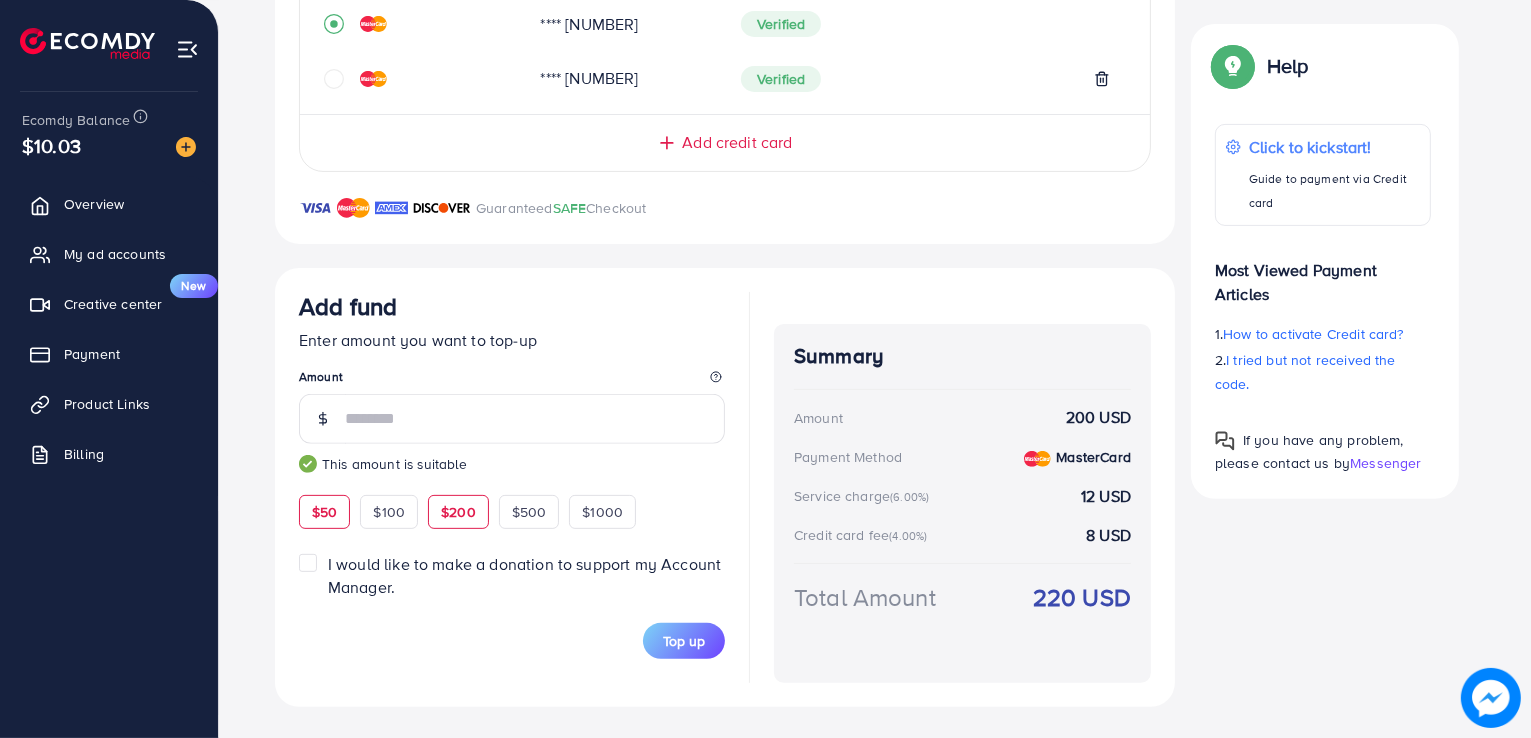 click on "$50" at bounding box center (324, 512) 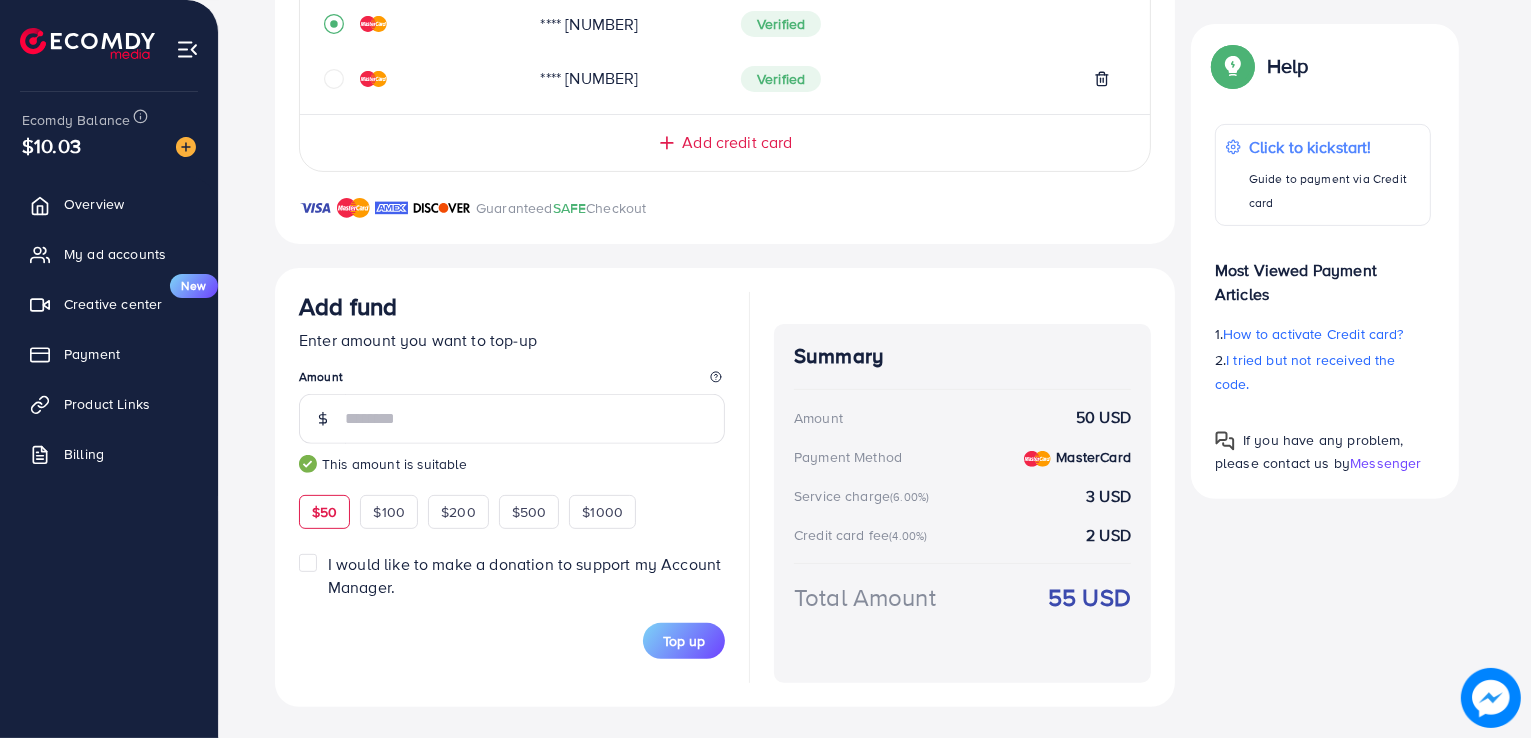click on "Summary   Amount   50 USD   Payment Method   MasterCard   Service charge   (6.00%)  3 USD  Credit card fee   (4.00%)  2 USD  Total Amount   55 USD" at bounding box center (962, 503) 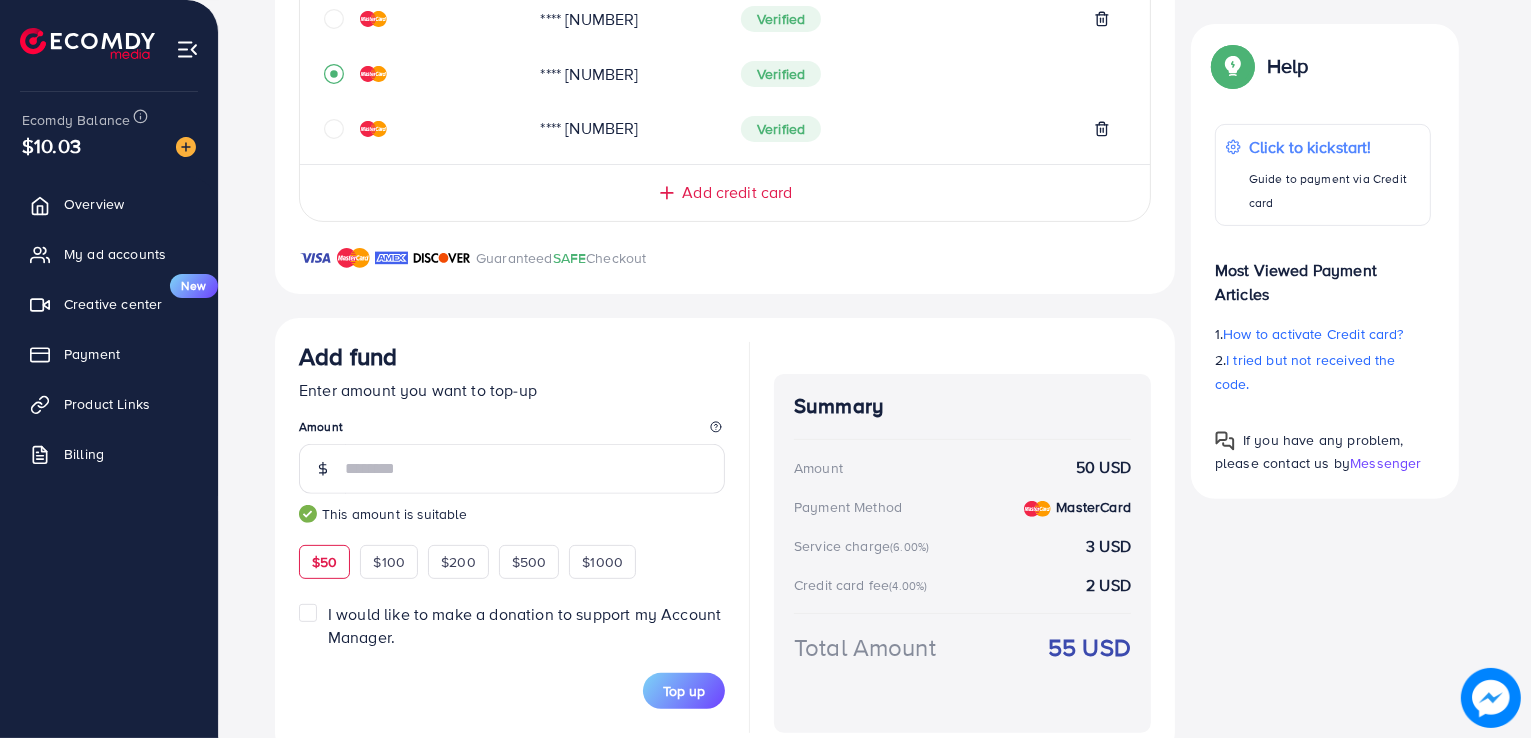 scroll, scrollTop: 576, scrollLeft: 0, axis: vertical 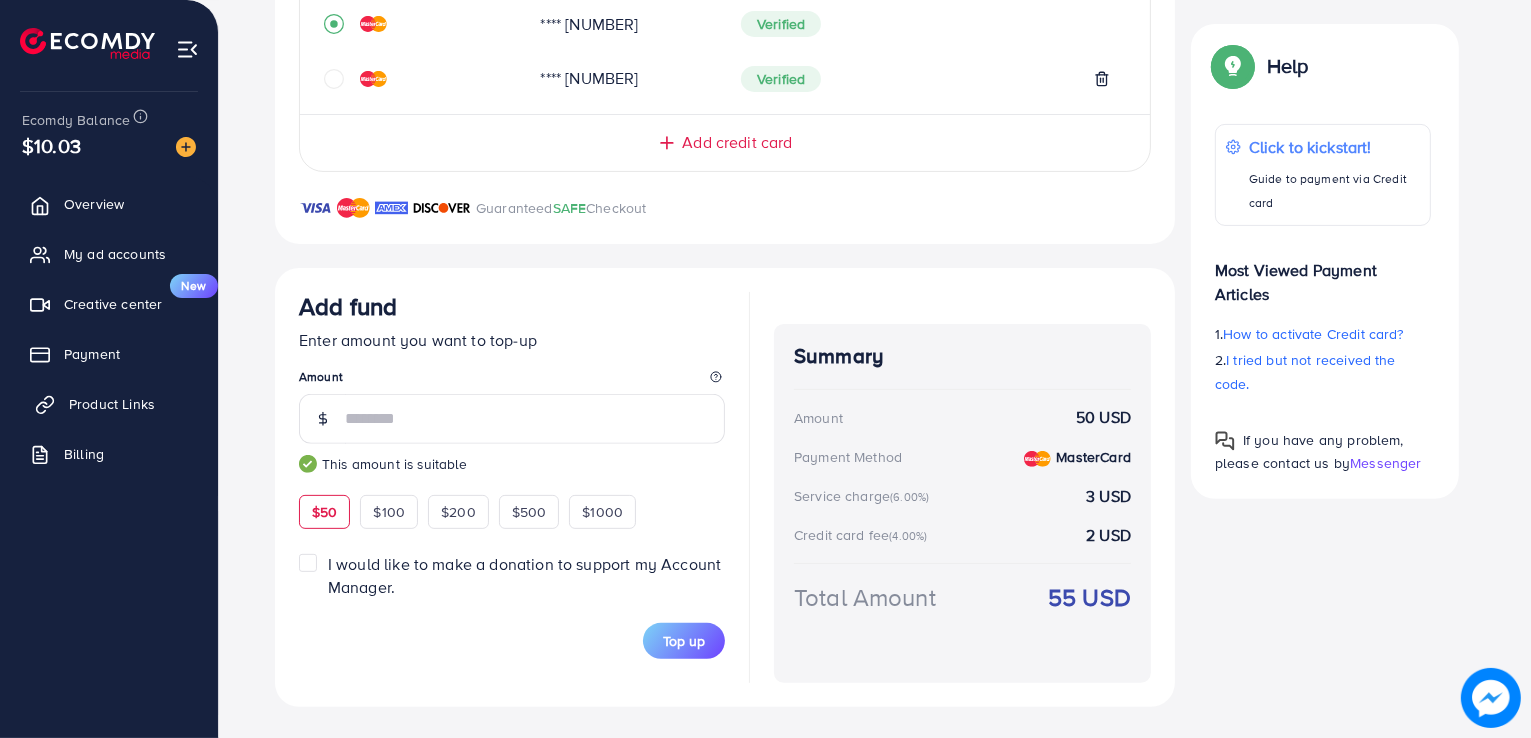 click on "Product Links" at bounding box center (112, 404) 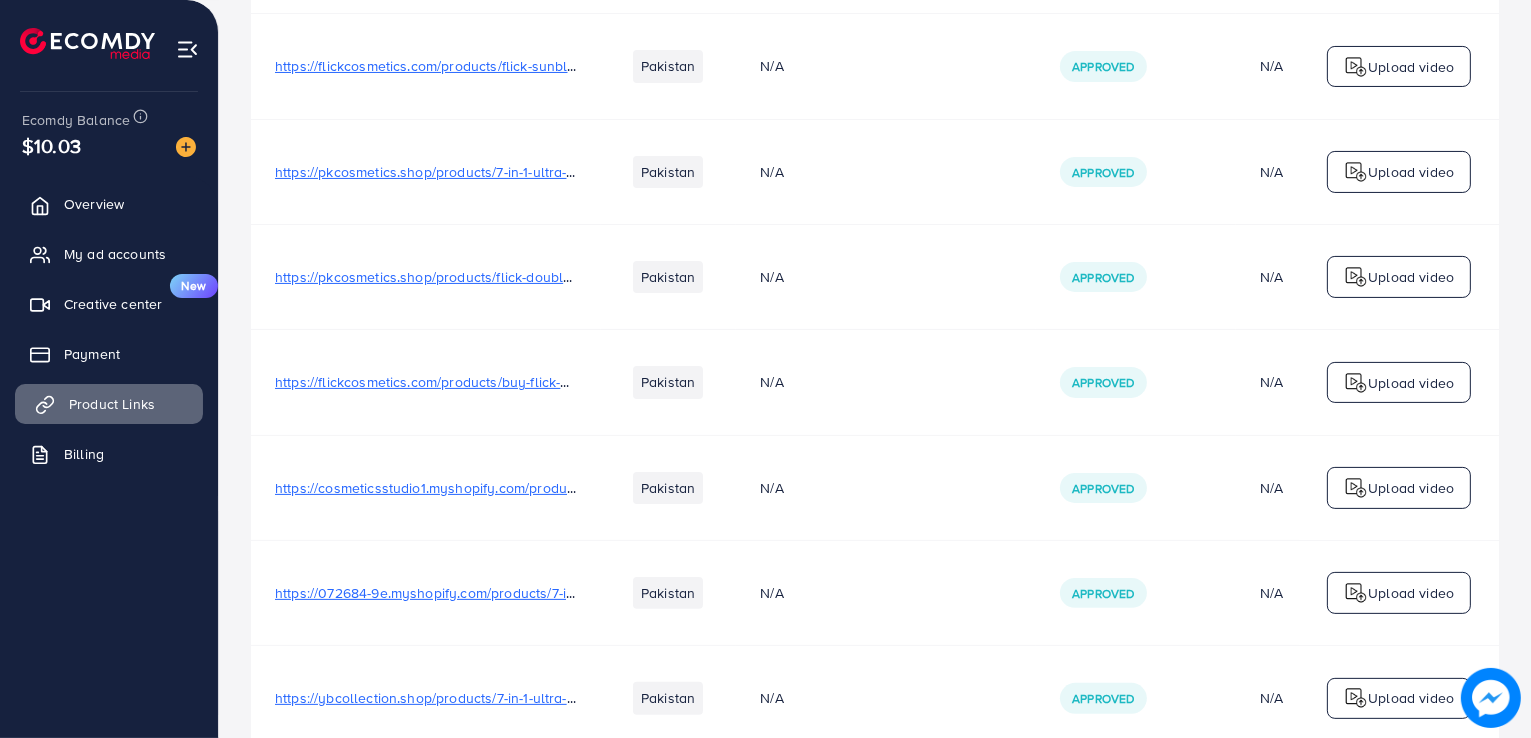 scroll, scrollTop: 0, scrollLeft: 0, axis: both 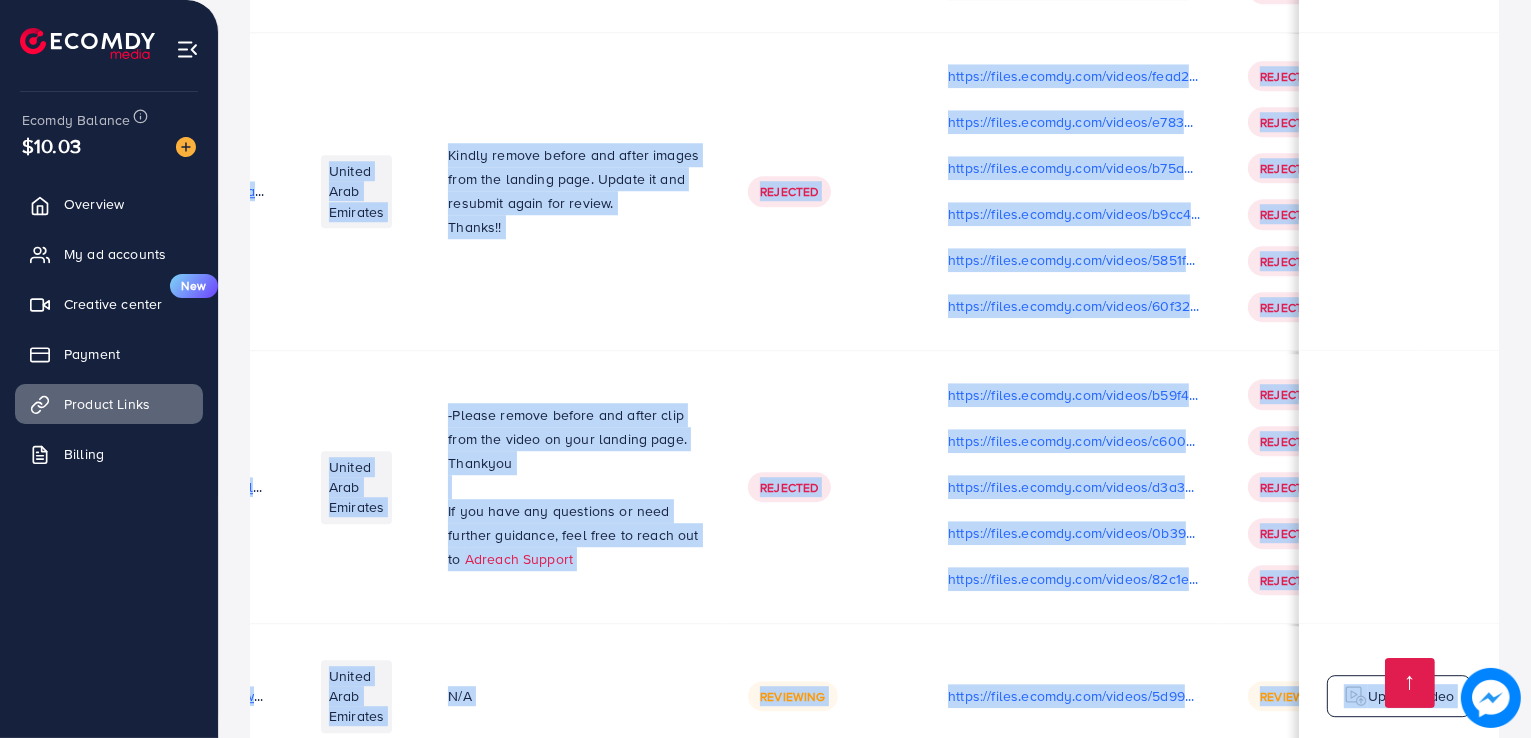 drag, startPoint x: 1079, startPoint y: 656, endPoint x: 1192, endPoint y: 647, distance: 113.35784 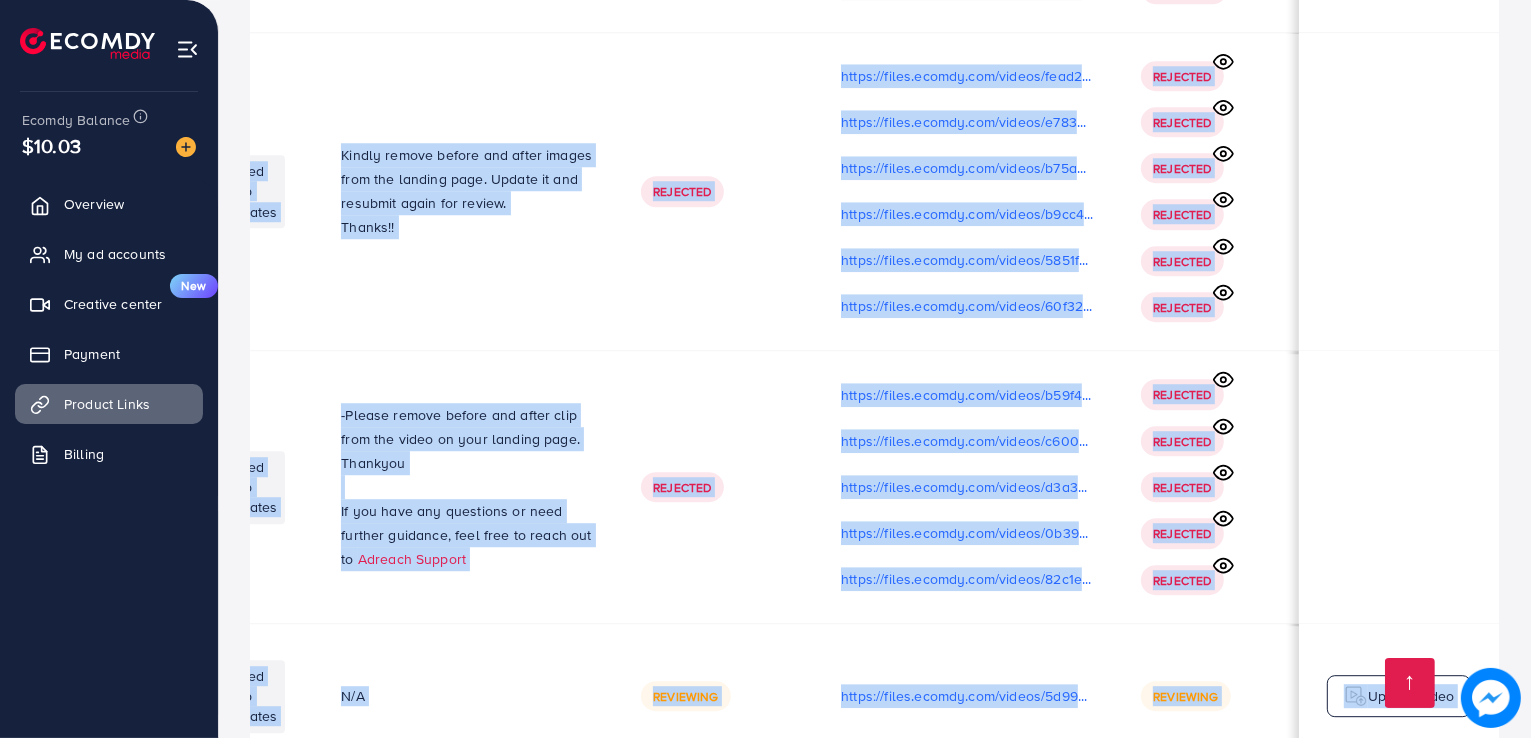 scroll, scrollTop: 0, scrollLeft: 436, axis: horizontal 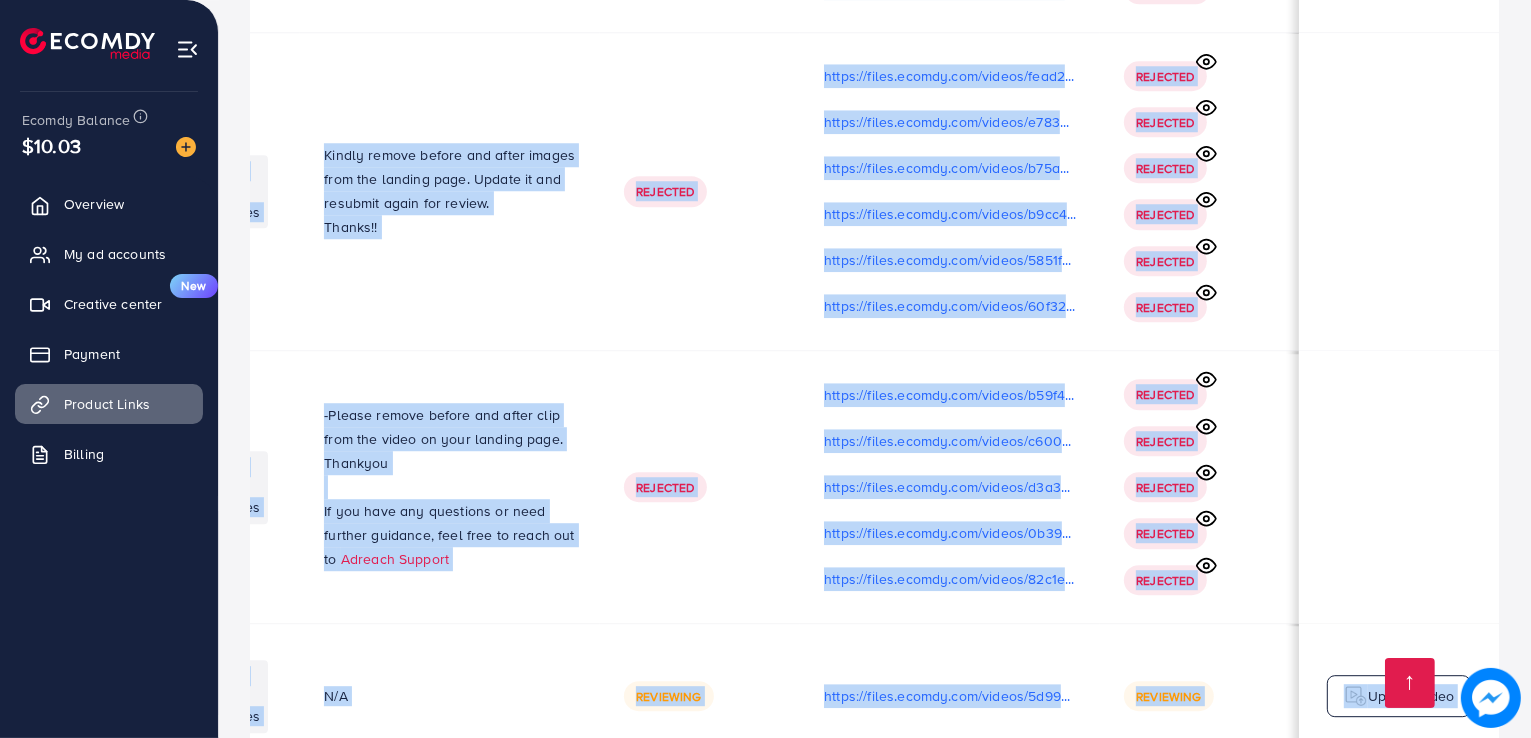 click on "31 Product Link(s)" at bounding box center [875, 799] 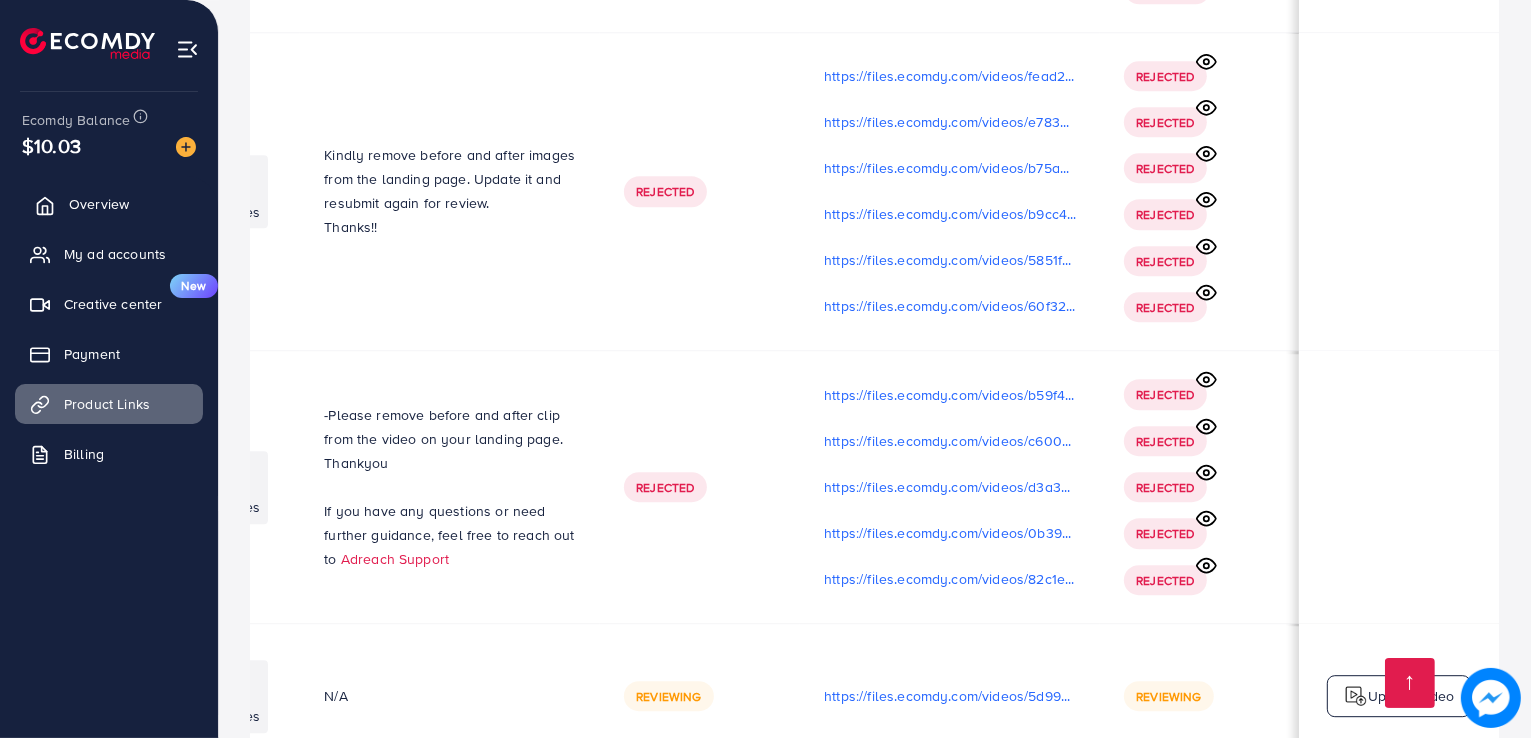 click on "Overview" at bounding box center [109, 204] 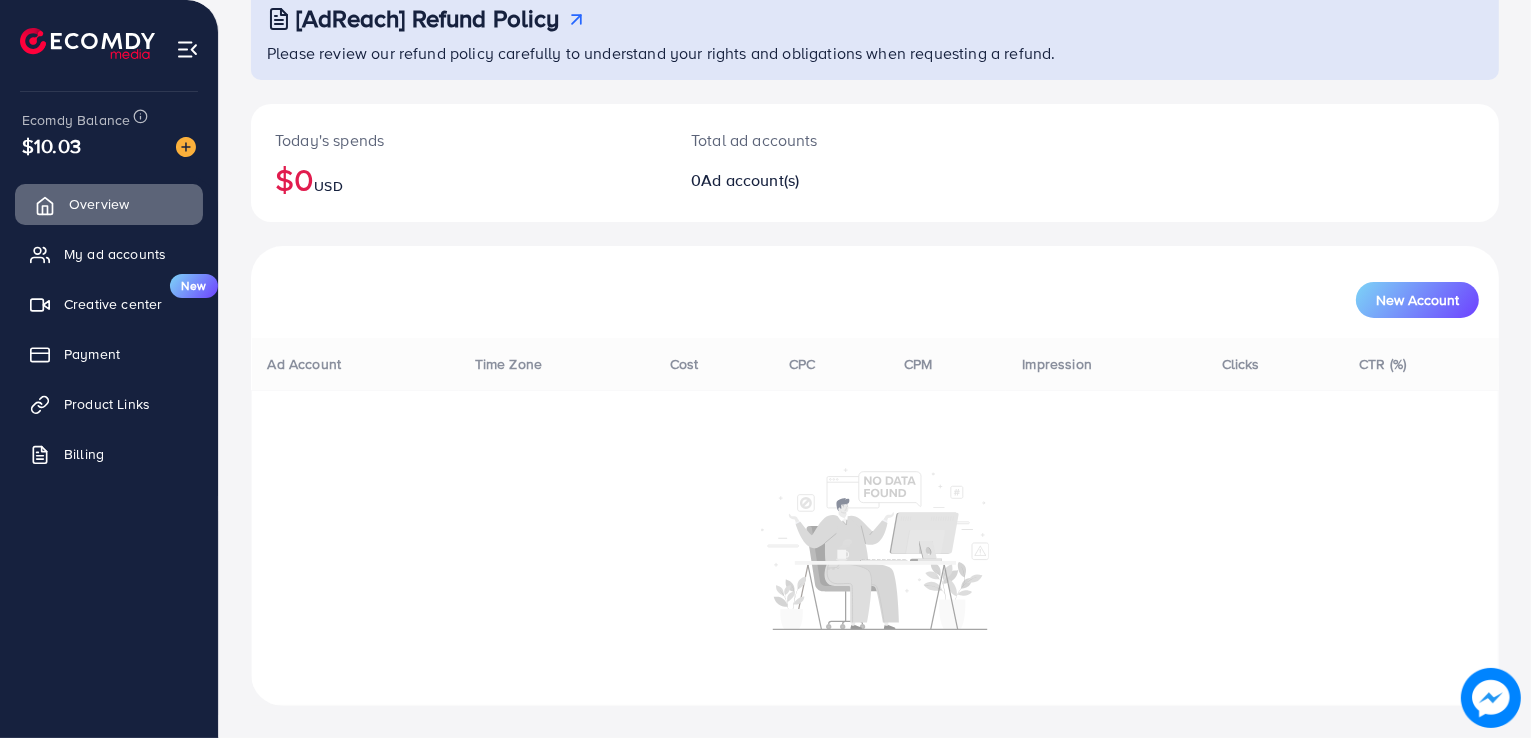 scroll, scrollTop: 0, scrollLeft: 0, axis: both 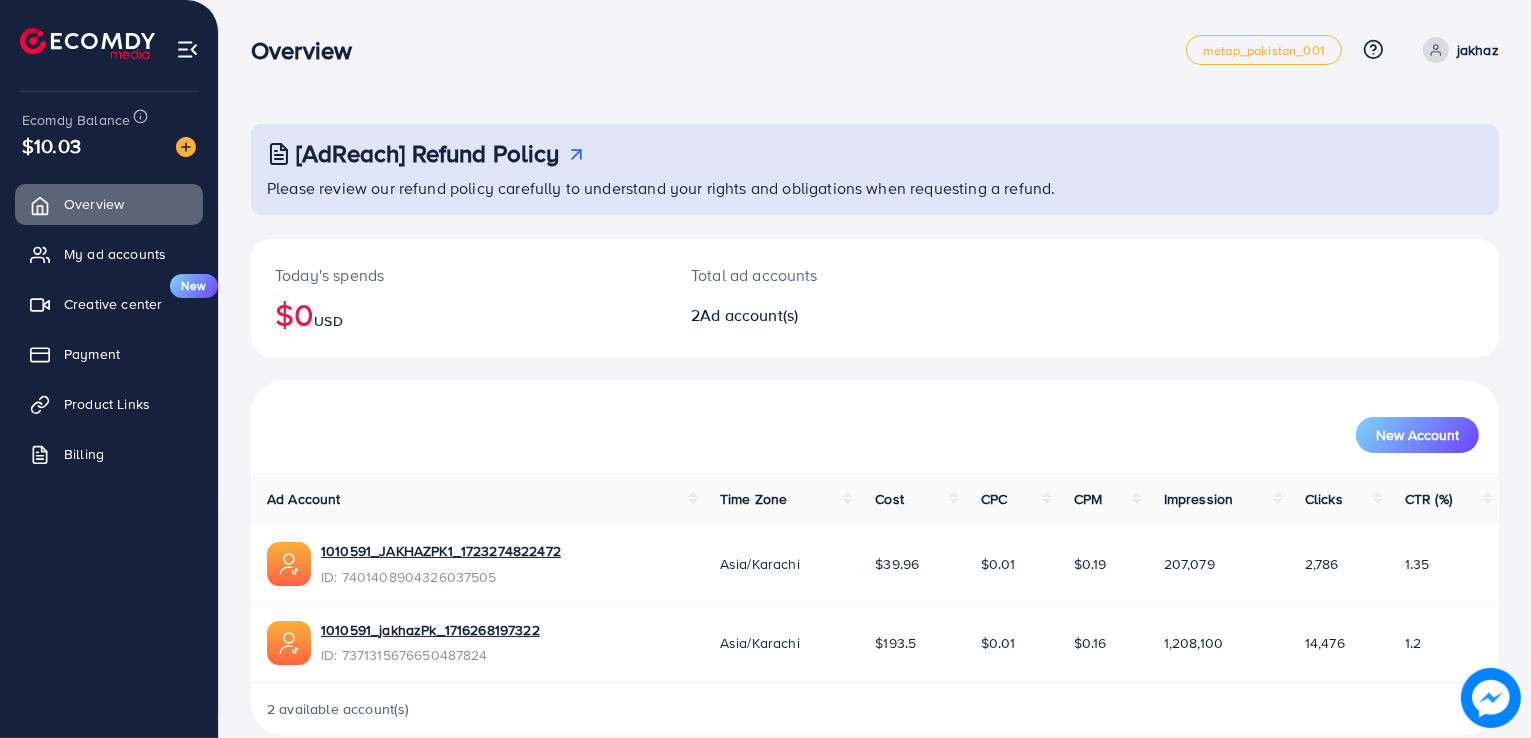 click on "New Account" at bounding box center [875, 435] 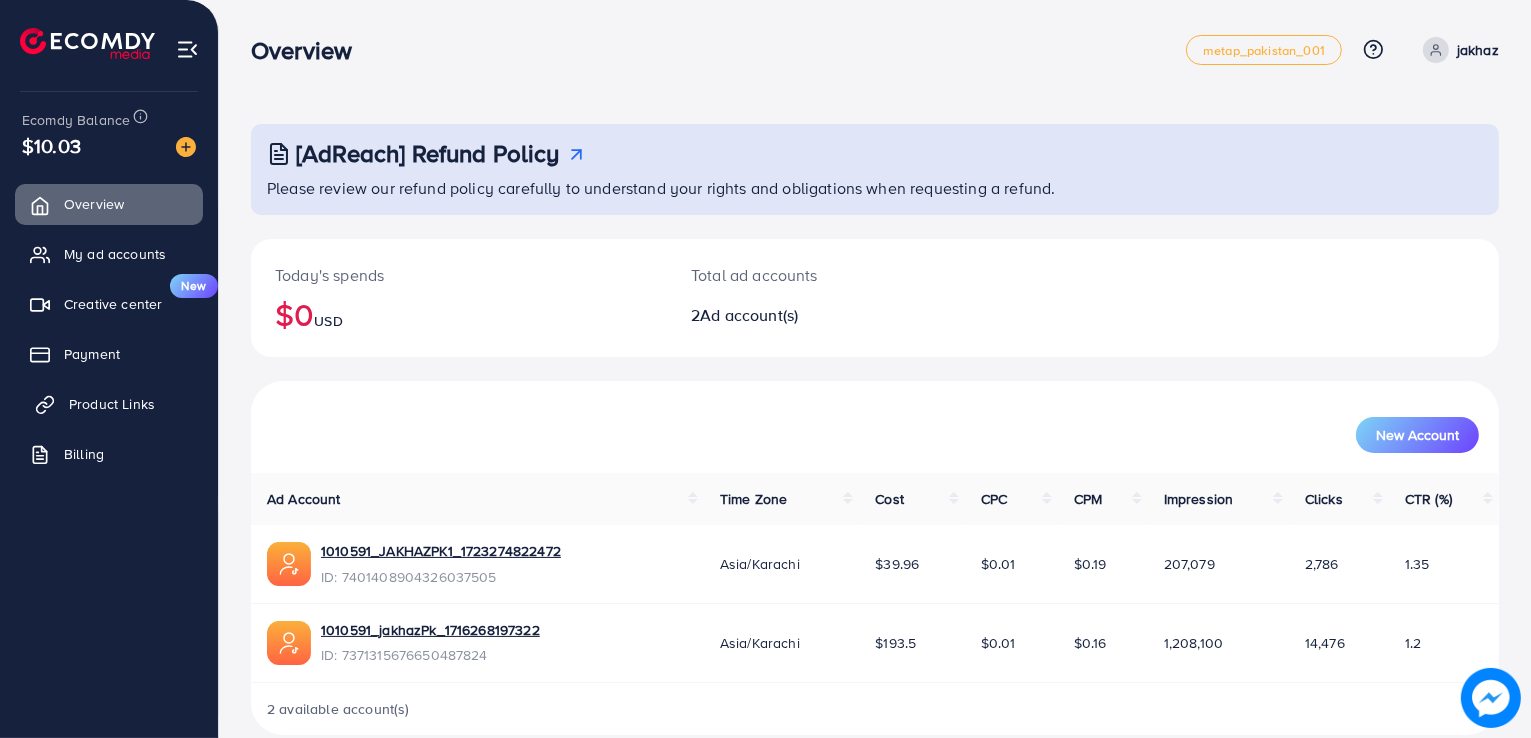 click on "Product Links" at bounding box center (112, 404) 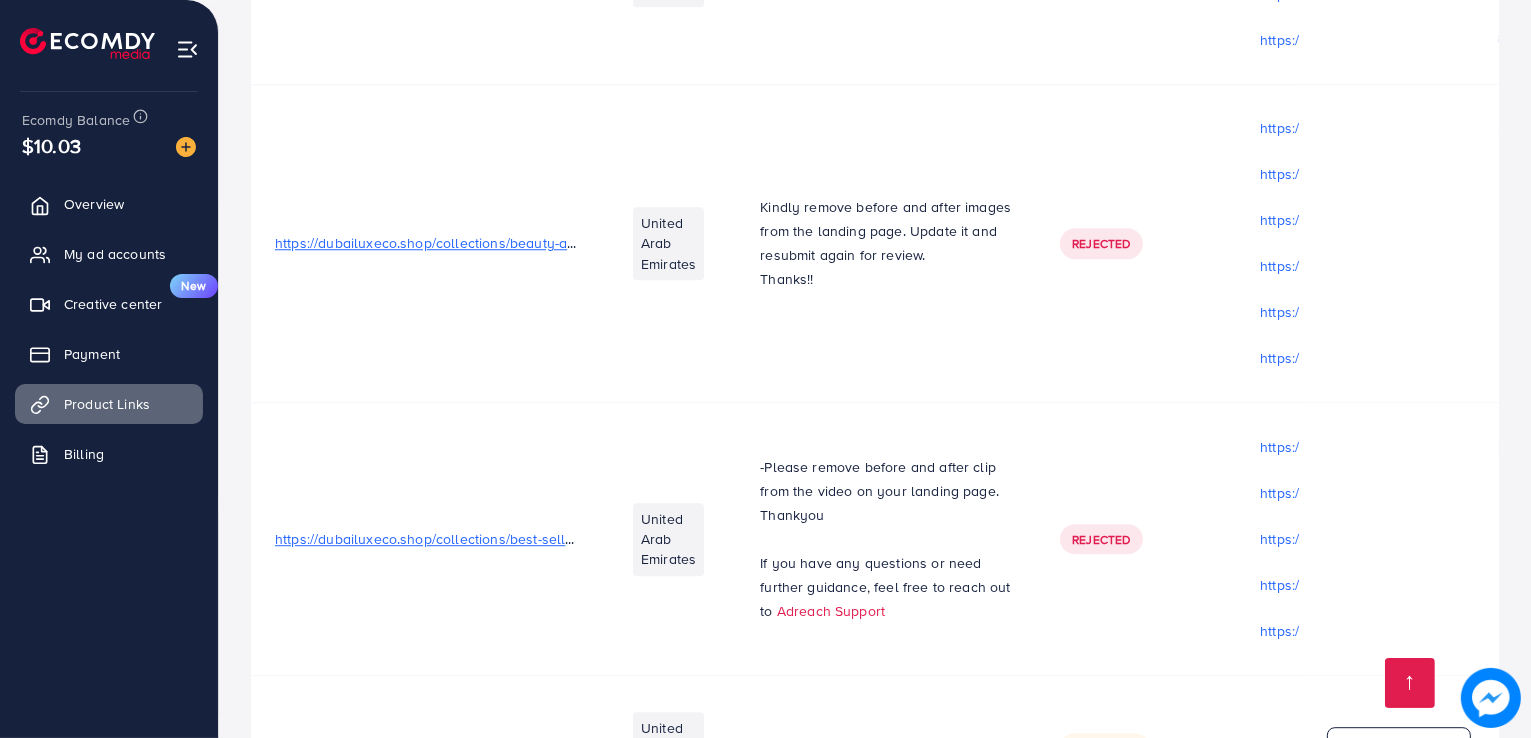 scroll, scrollTop: 5756, scrollLeft: 0, axis: vertical 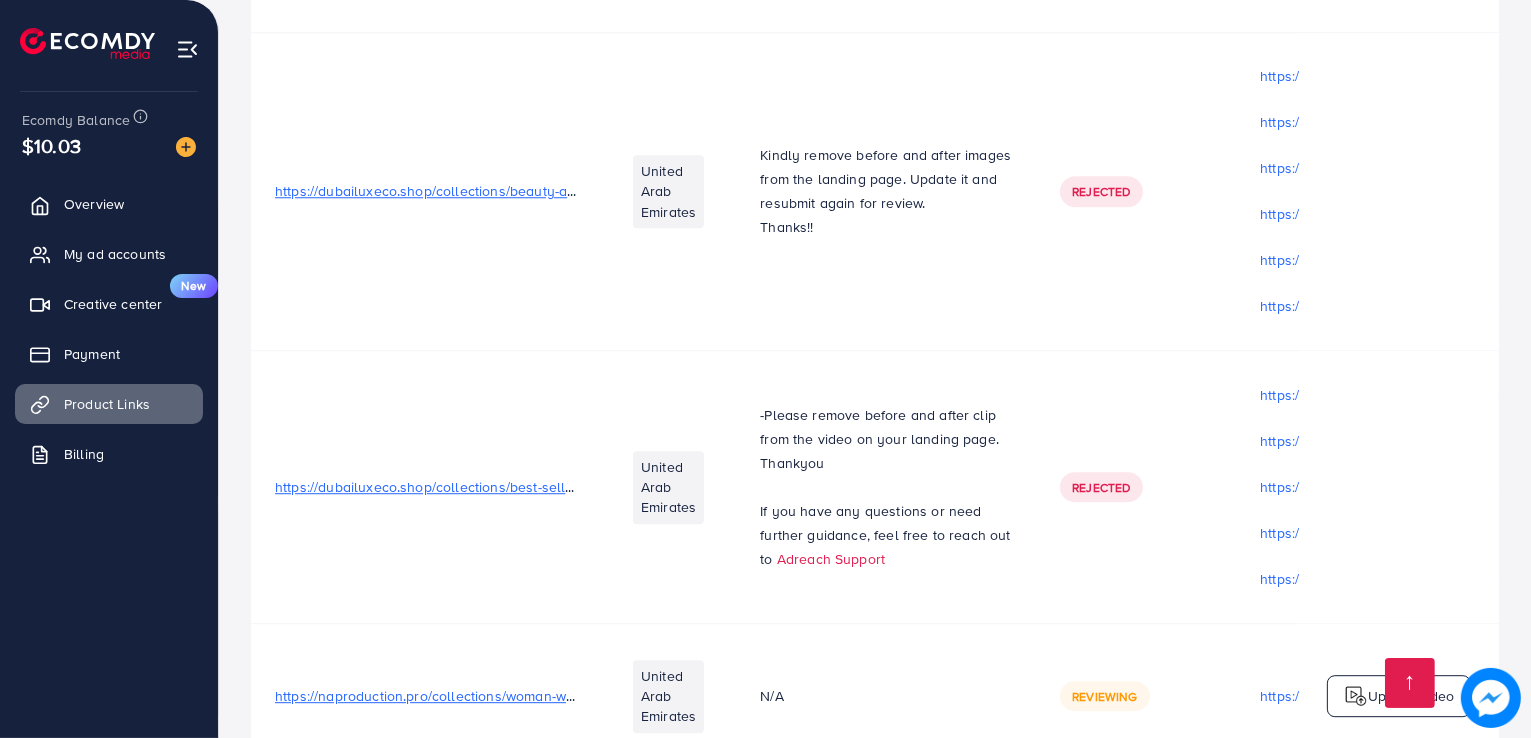 click on "N/A" at bounding box center (886, 696) 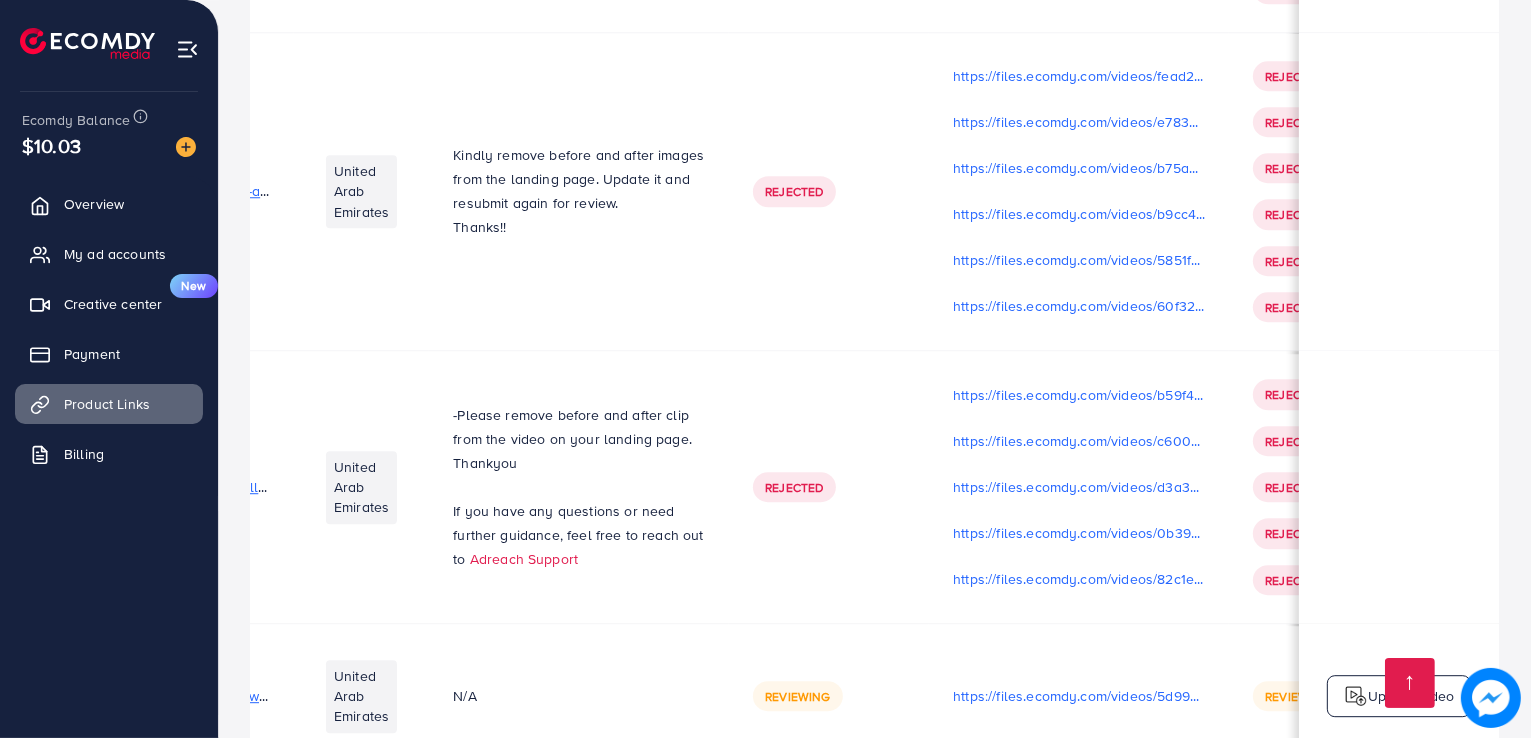 scroll, scrollTop: 0, scrollLeft: 331, axis: horizontal 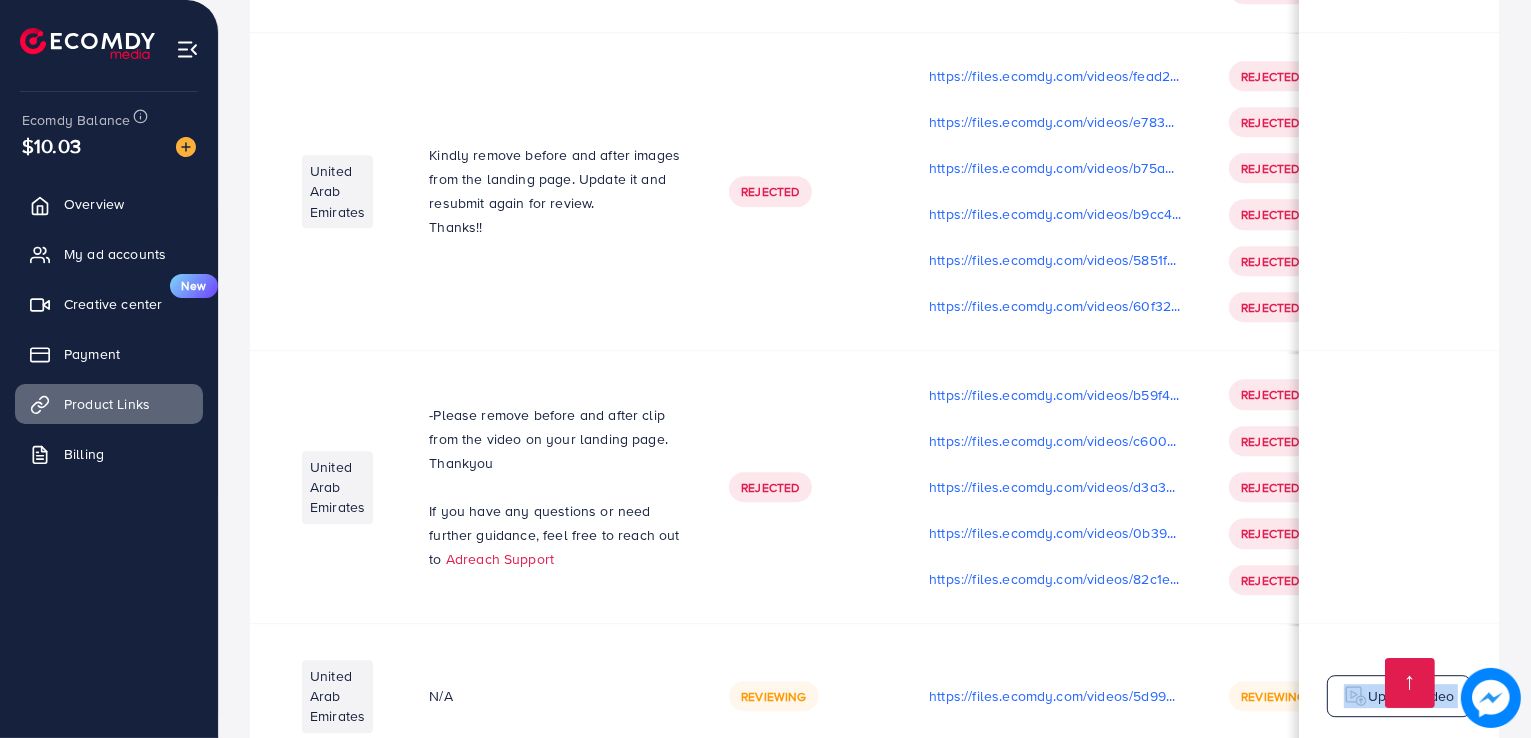 drag, startPoint x: 1324, startPoint y: 641, endPoint x: 1241, endPoint y: 702, distance: 103.00485 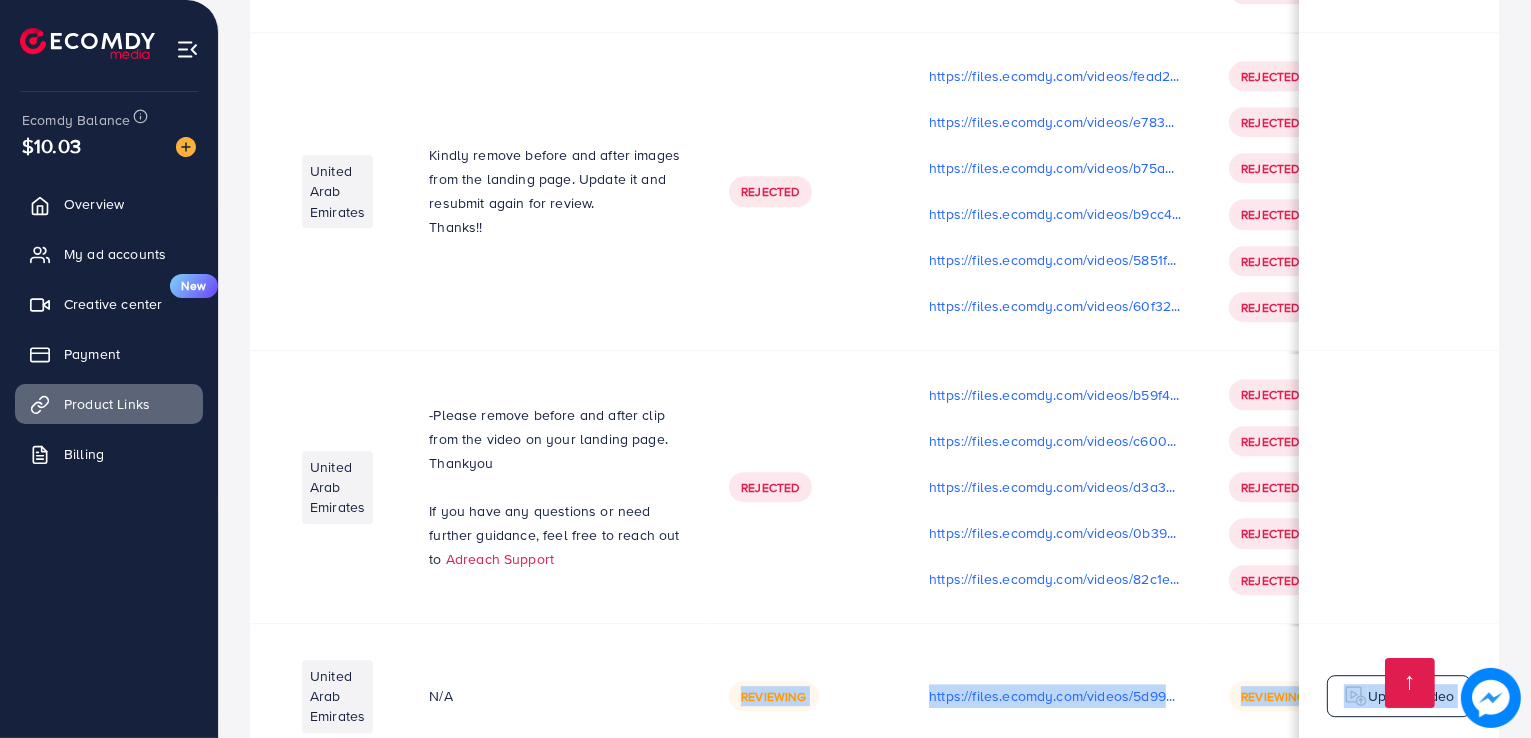 drag, startPoint x: 545, startPoint y: 641, endPoint x: 633, endPoint y: 651, distance: 88.56636 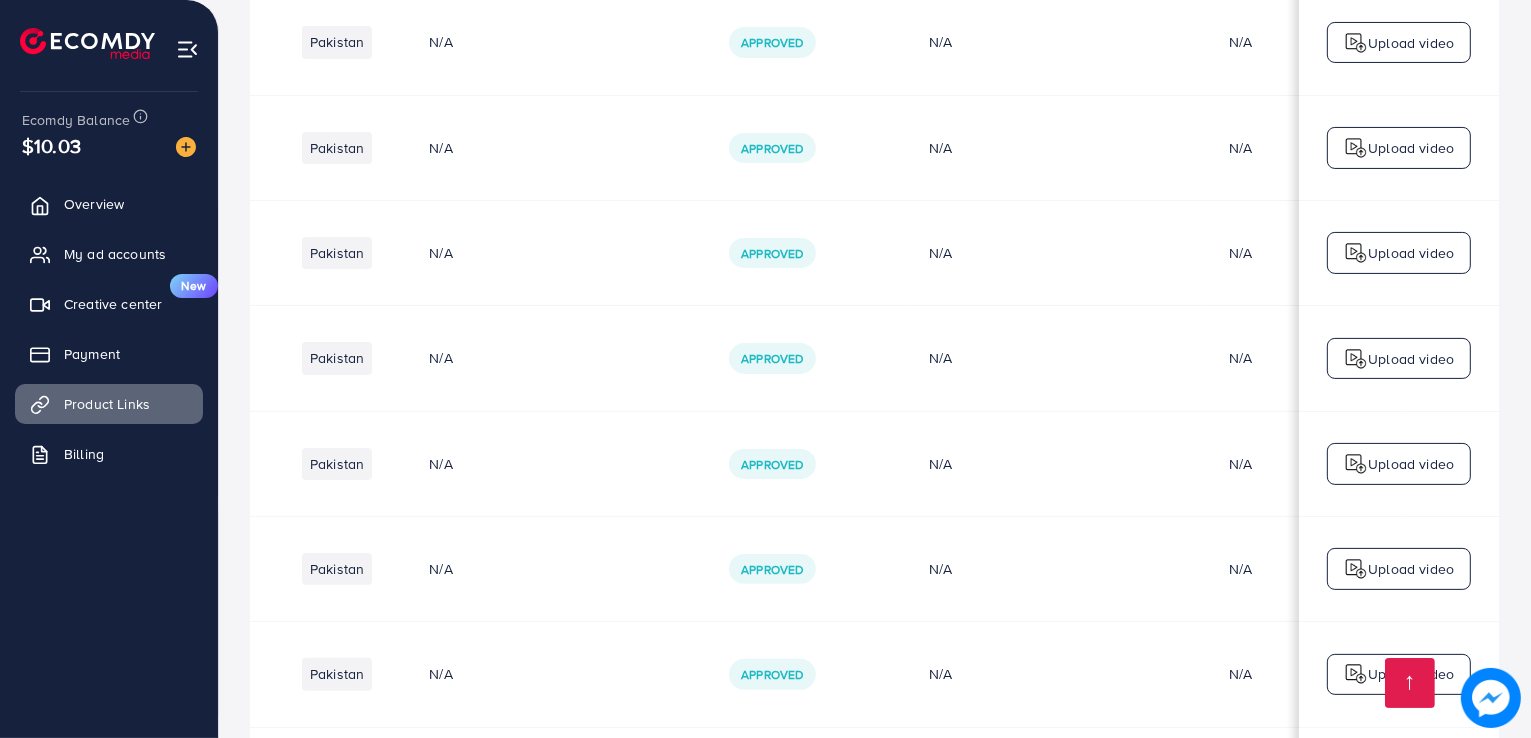 scroll, scrollTop: 0, scrollLeft: 0, axis: both 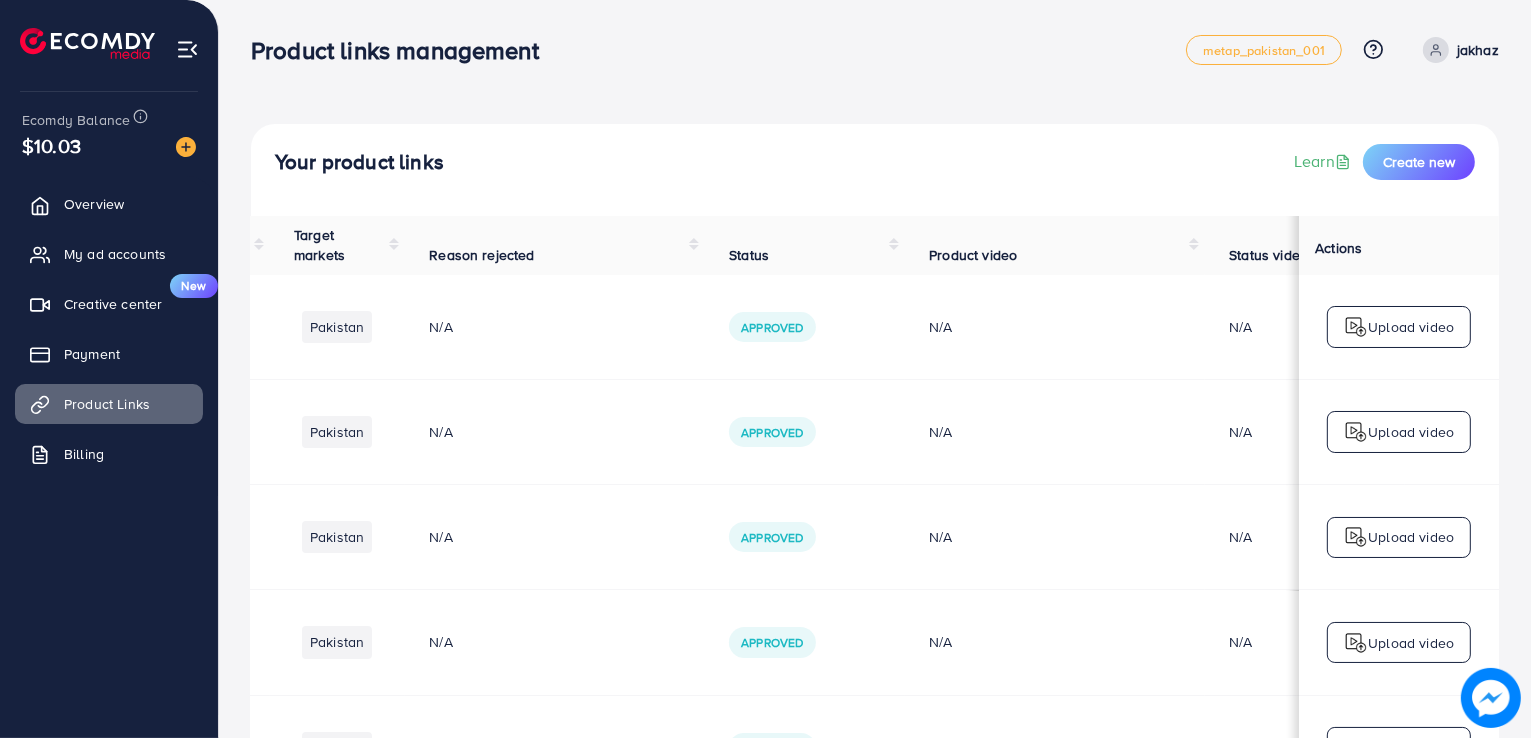 click on "Your product links   Learn   Create new" at bounding box center [875, 170] 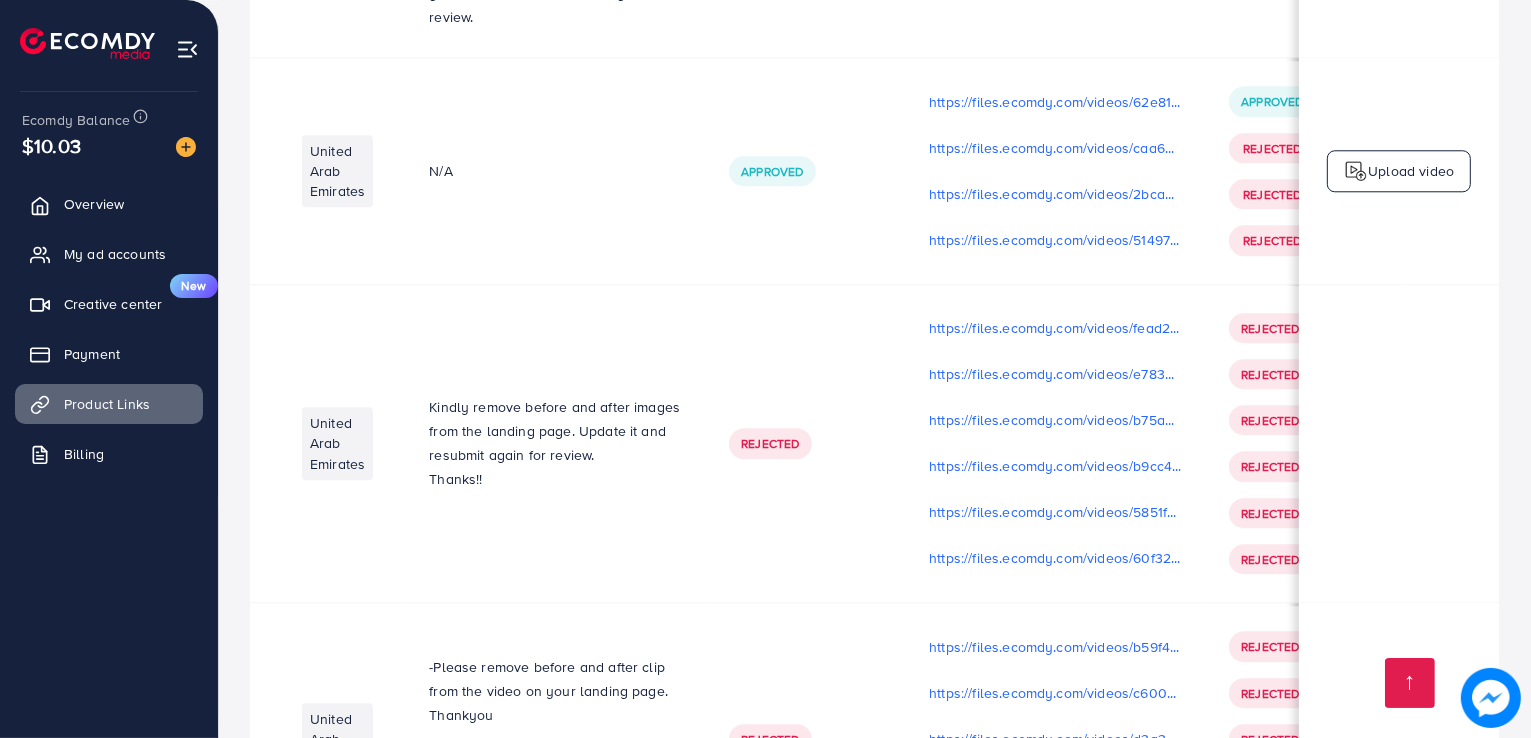 scroll, scrollTop: 5756, scrollLeft: 0, axis: vertical 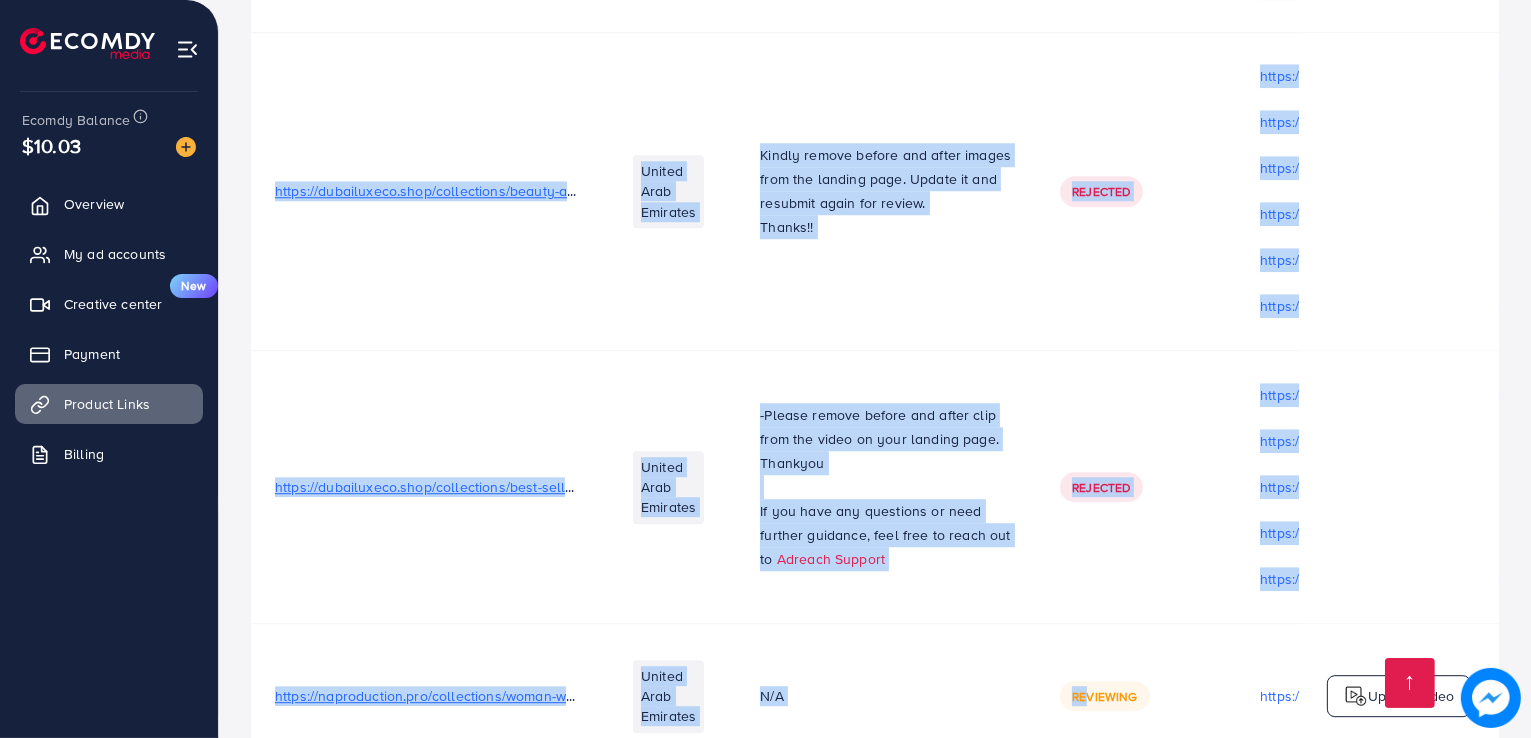 drag, startPoint x: 1089, startPoint y: 640, endPoint x: 1136, endPoint y: 647, distance: 47.518417 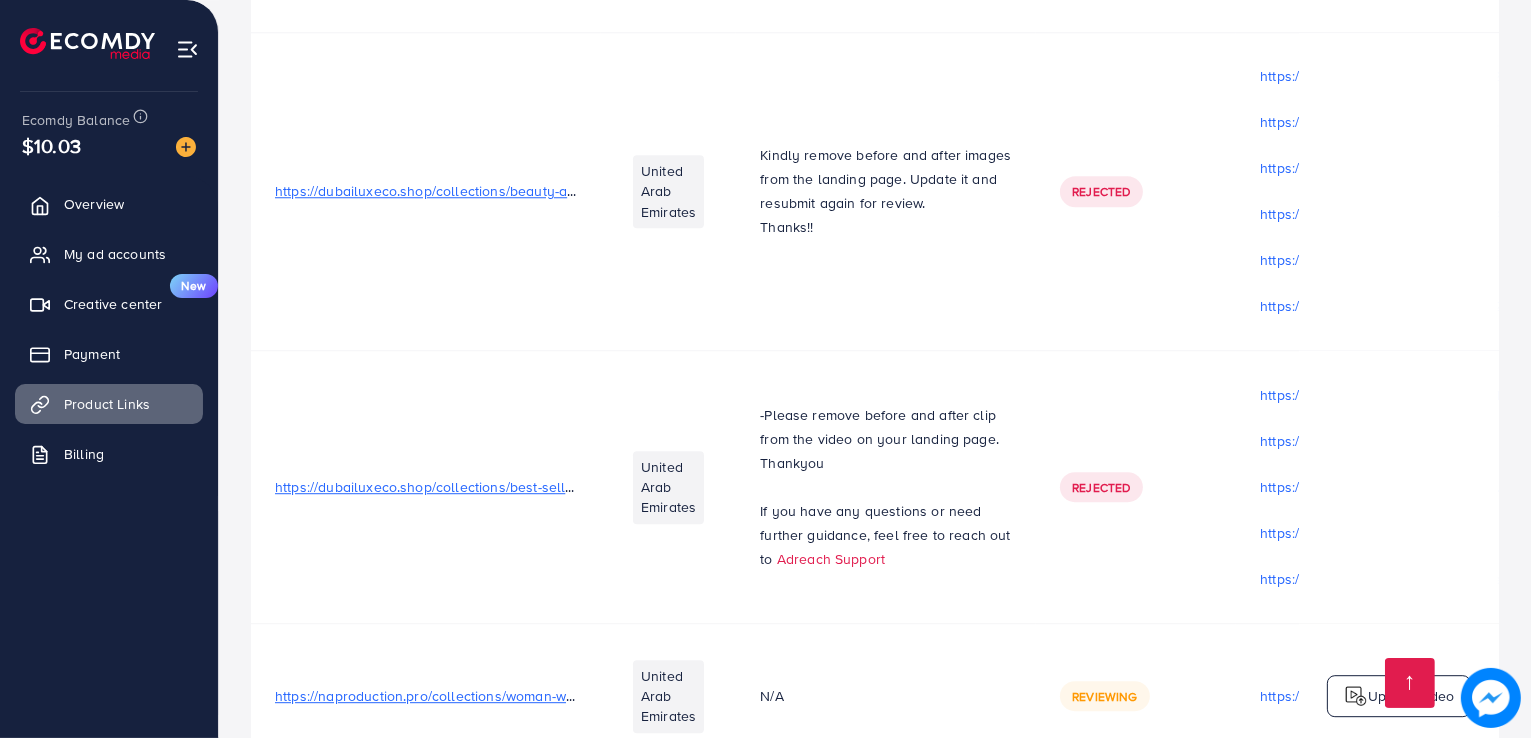 click on "31 Product Link(s)" at bounding box center (875, 799) 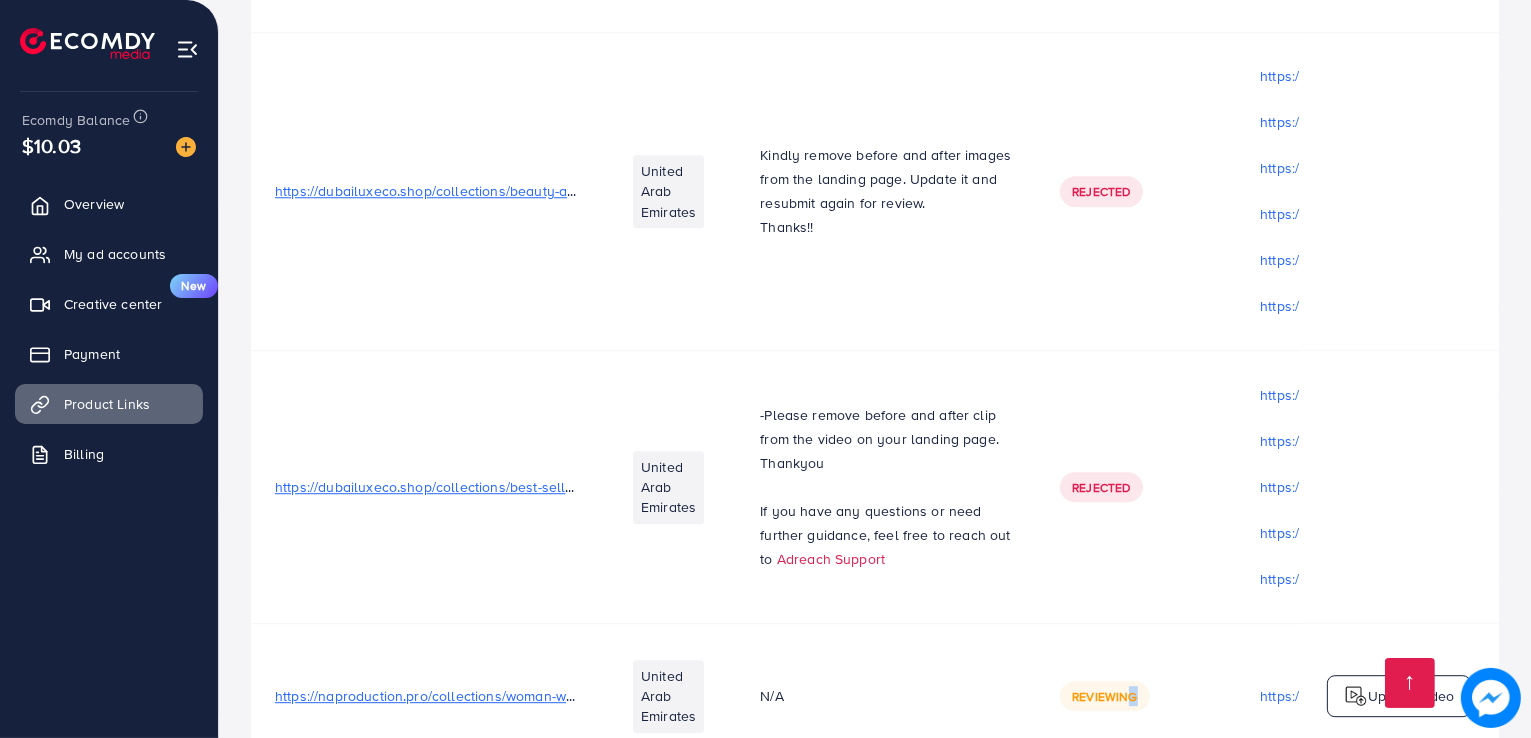 drag, startPoint x: 1124, startPoint y: 641, endPoint x: 1108, endPoint y: 645, distance: 16.492422 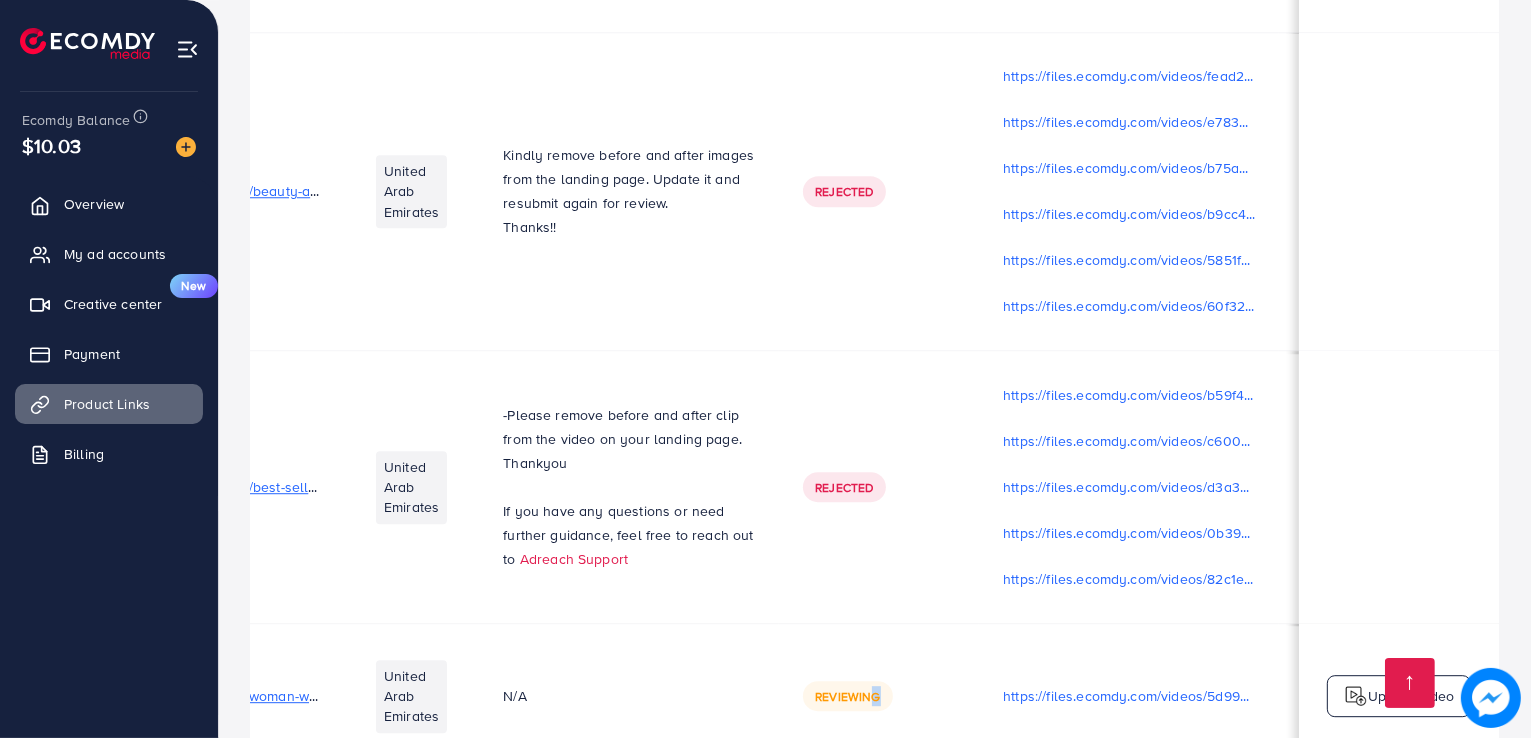 scroll, scrollTop: 0, scrollLeft: 436, axis: horizontal 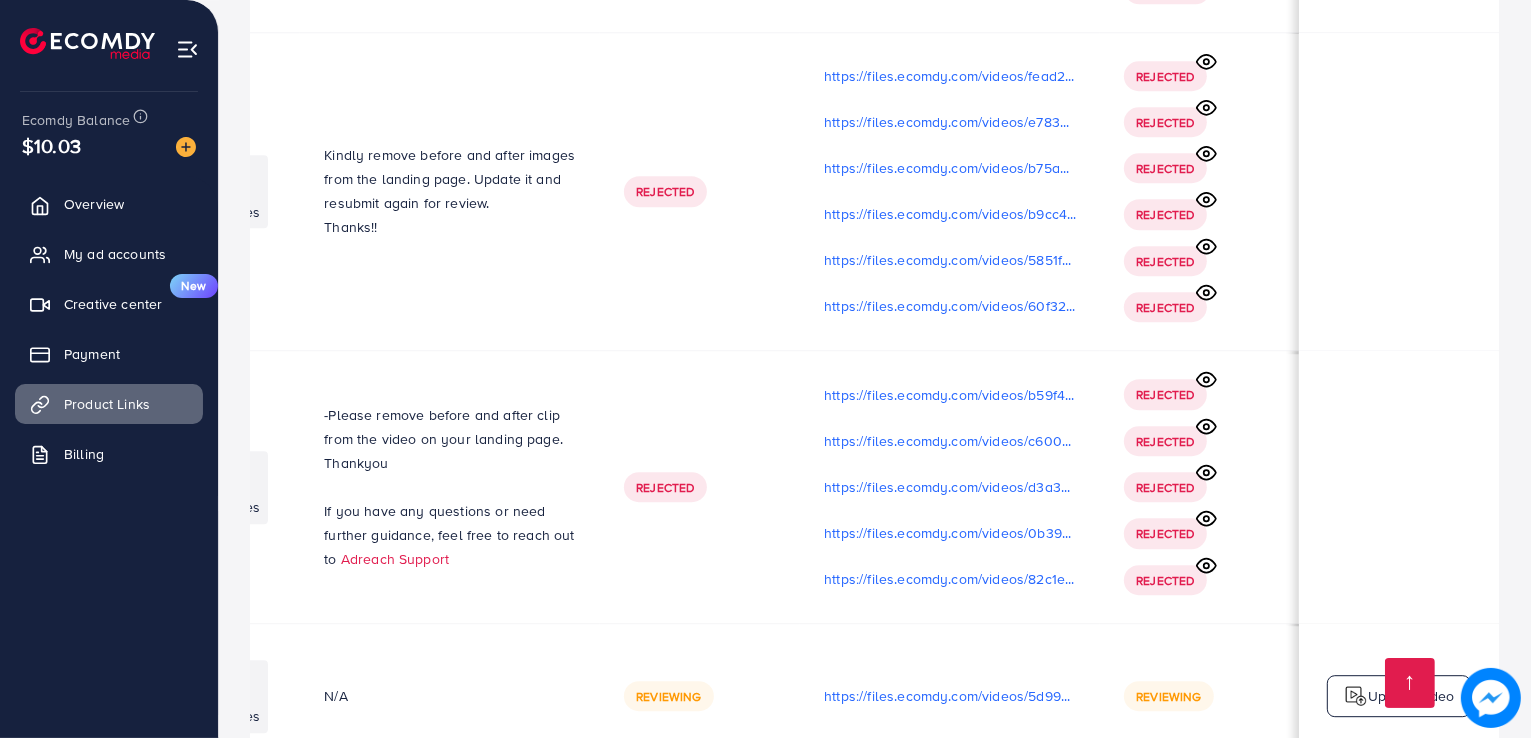 click on "Your product links   Learn   Create new                Product URLs Target markets Reason rejected Status Product video Status video Actions           https://jhakaz.online/products/pack-of-2-adjustable-fridge-storage-basket-expandable-rack-plastic-space-saver-food-organizer-tray  Pakistan  N/A Approved  N/A   N/A   Upload video      https://jhakaz.online/products/portable-mini-mop-home-kitchen-cleaning-tools  Pakistan  N/A Approved  N/A   N/A   Upload video      https://jhakaz.online/products/sling_puck_board?_pos=1&_psq=sling&_ss=e&_v=1.0  Pakistan  N/A Approved  N/A   N/A   Upload video      https://flickcosmetics.com/products/flick-sunblock  Pakistan  N/A Approved  N/A   N/A   Upload video      https://pkcosmetics.shop/products/7-in-1-ultra-smart-watch-2-1-inch-full-hd-screen-and-waterproof  Pakistan  N/A Approved  N/A   N/A   Upload video      https://pkcosmetics.shop/products/flick-double-action-whitening-serum-with-free-flick-whitening-lotion  Pakistan  N/A Approved  N/A   N/A   Upload video      N/A" at bounding box center (875, -2448) 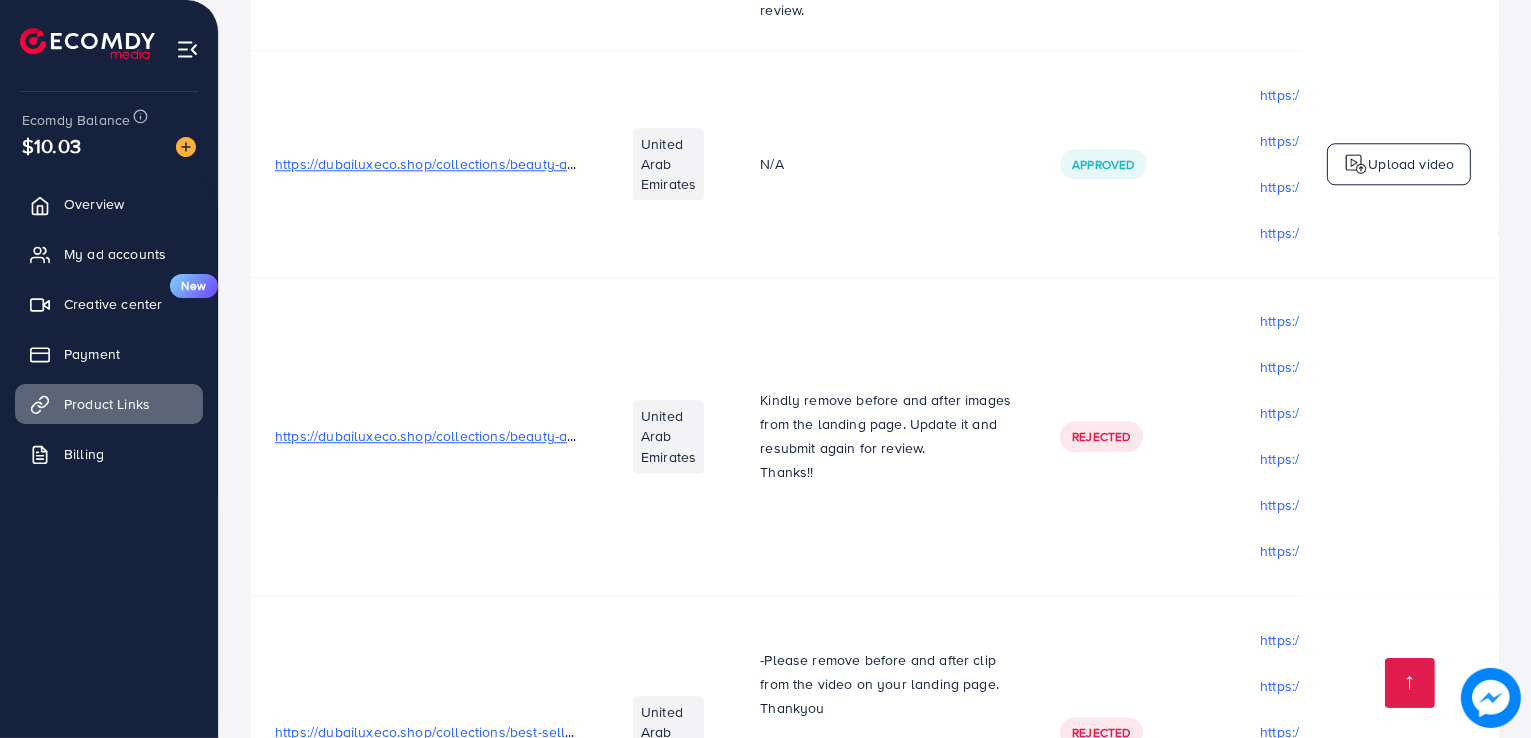 scroll, scrollTop: 5756, scrollLeft: 0, axis: vertical 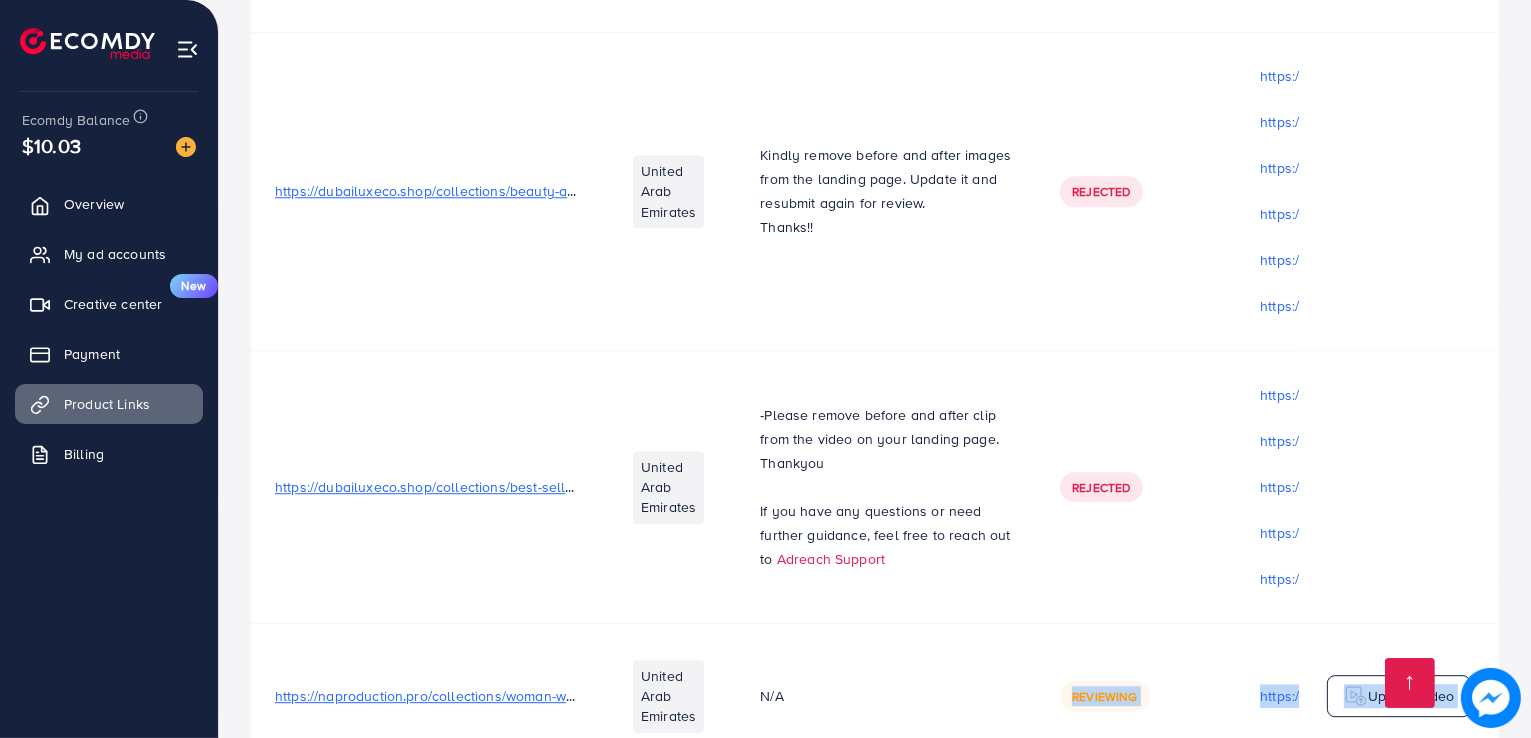drag, startPoint x: 981, startPoint y: 642, endPoint x: 1195, endPoint y: 658, distance: 214.59729 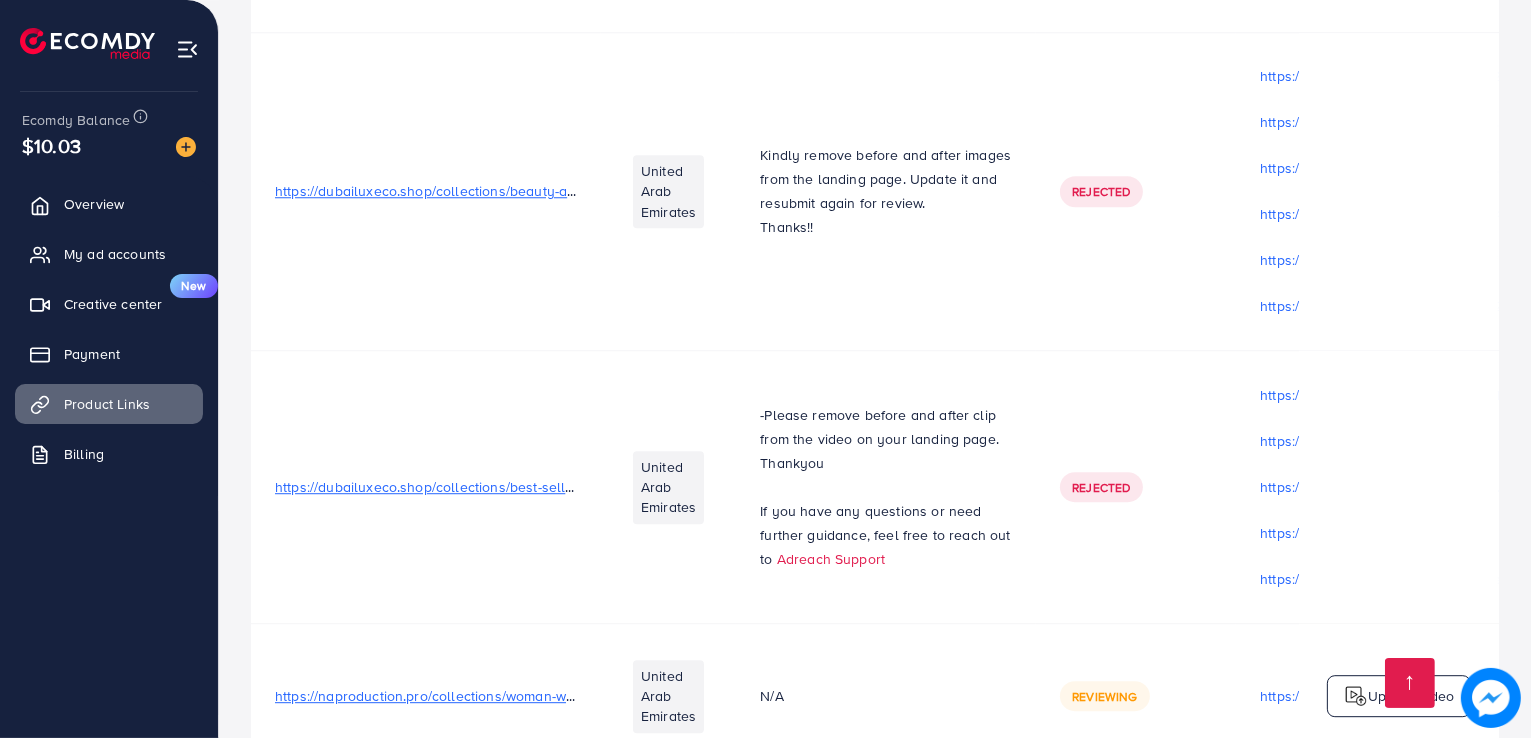 click on "31 Product Link(s)" at bounding box center (875, 799) 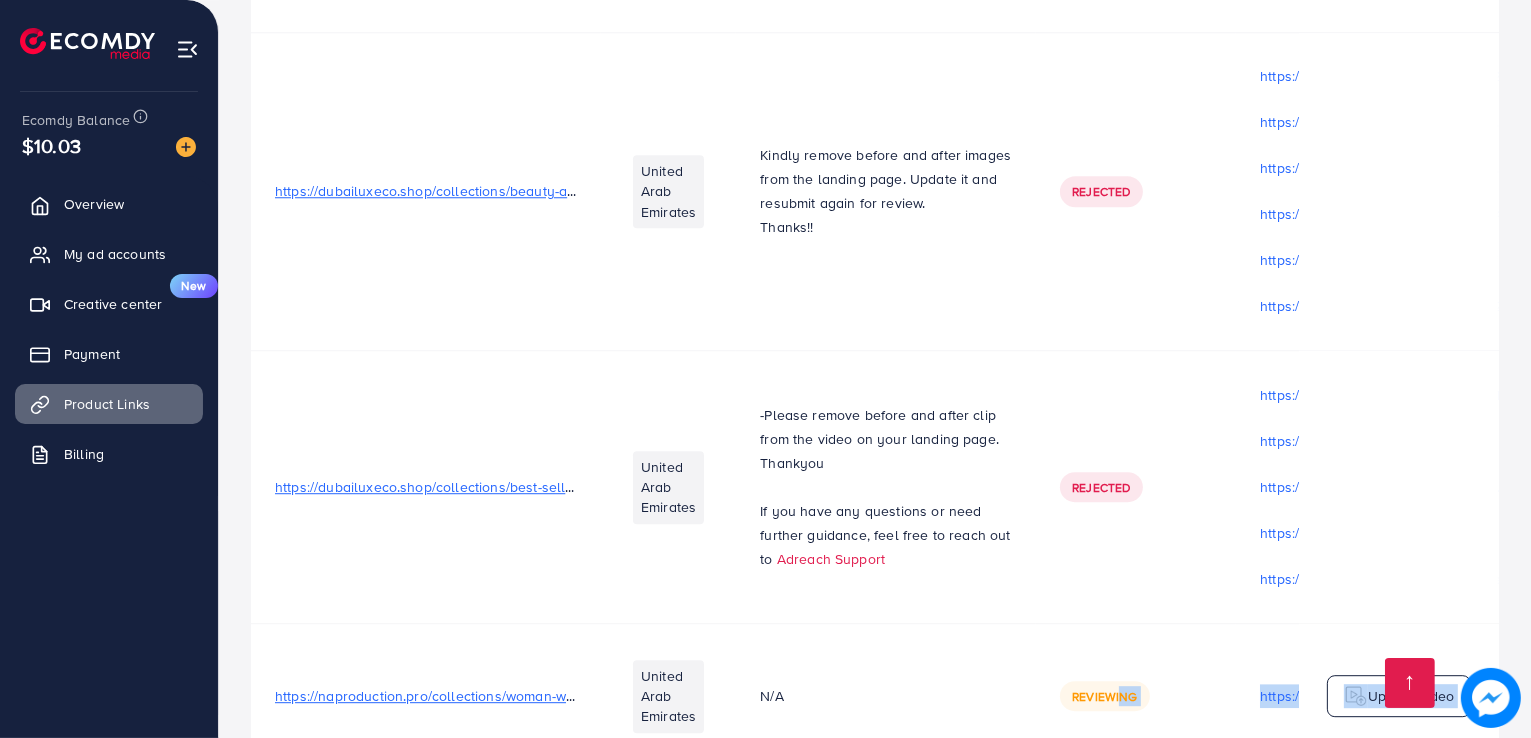 drag, startPoint x: 1116, startPoint y: 641, endPoint x: 1196, endPoint y: 641, distance: 80 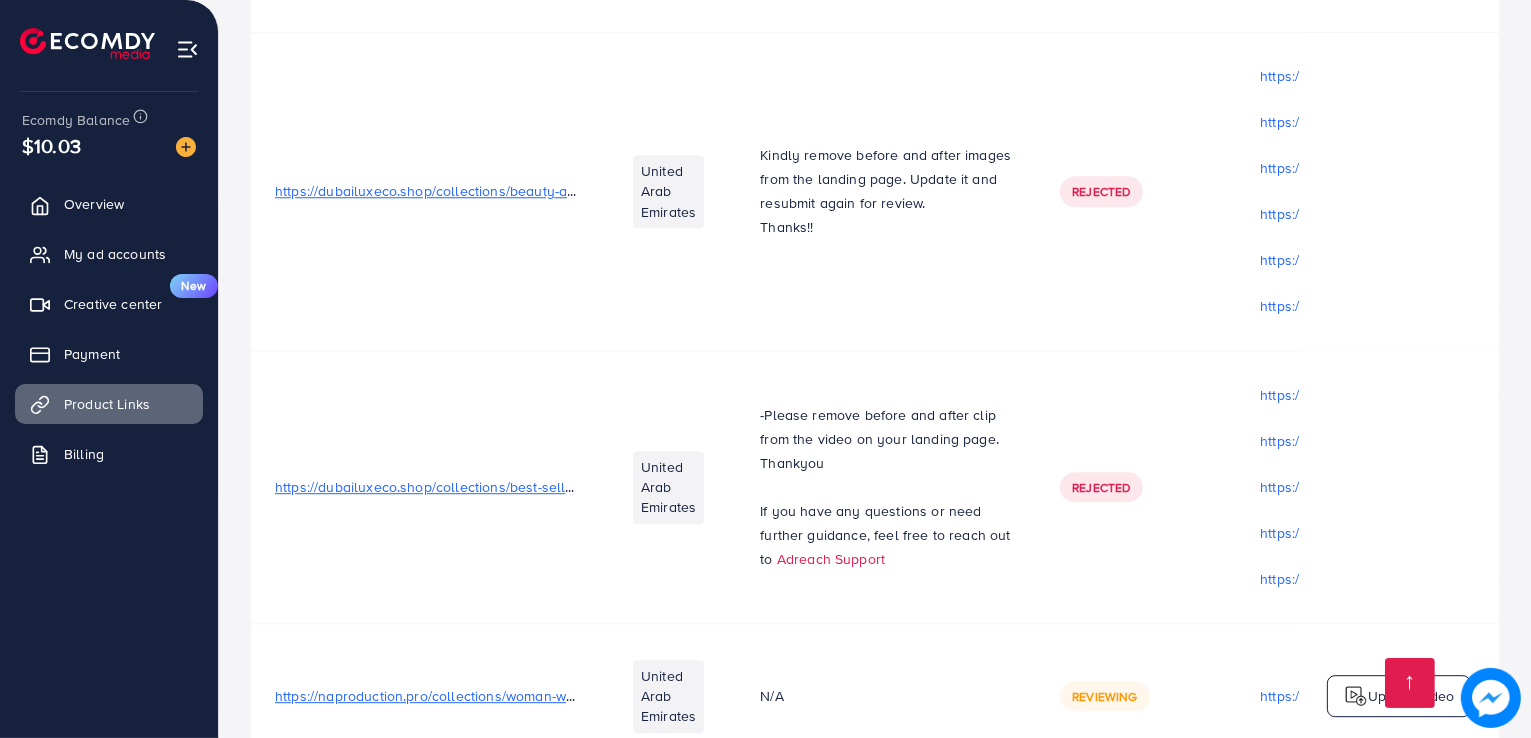 drag, startPoint x: 1147, startPoint y: 675, endPoint x: 1132, endPoint y: 651, distance: 28.301943 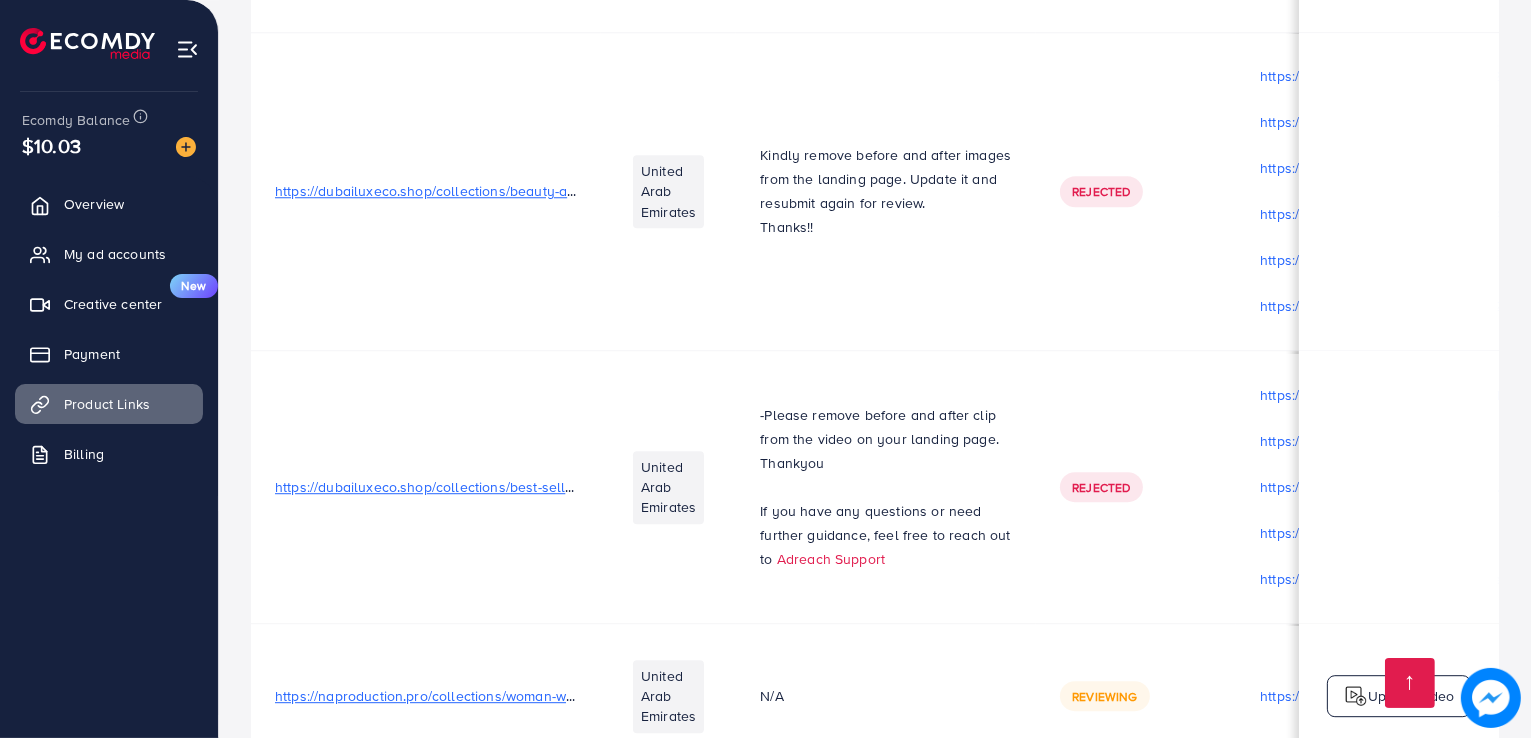 scroll, scrollTop: 0, scrollLeft: 436, axis: horizontal 